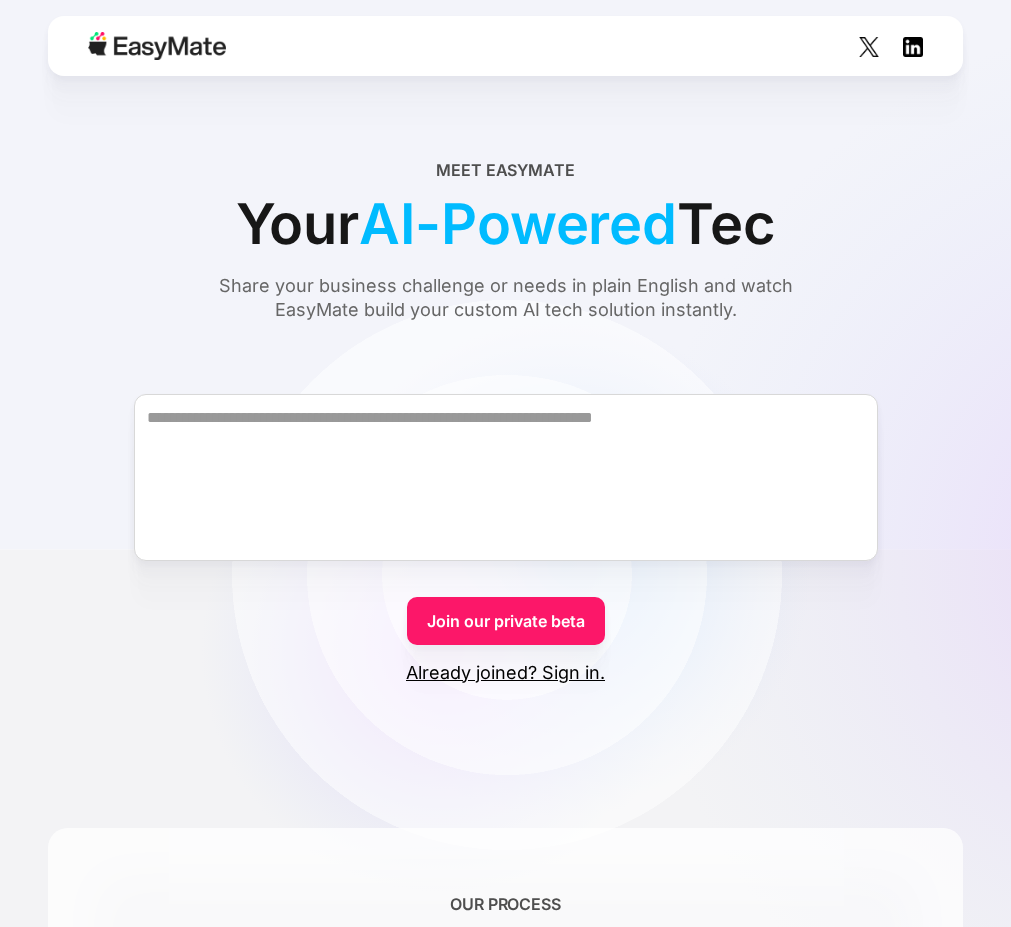 scroll, scrollTop: 0, scrollLeft: 0, axis: both 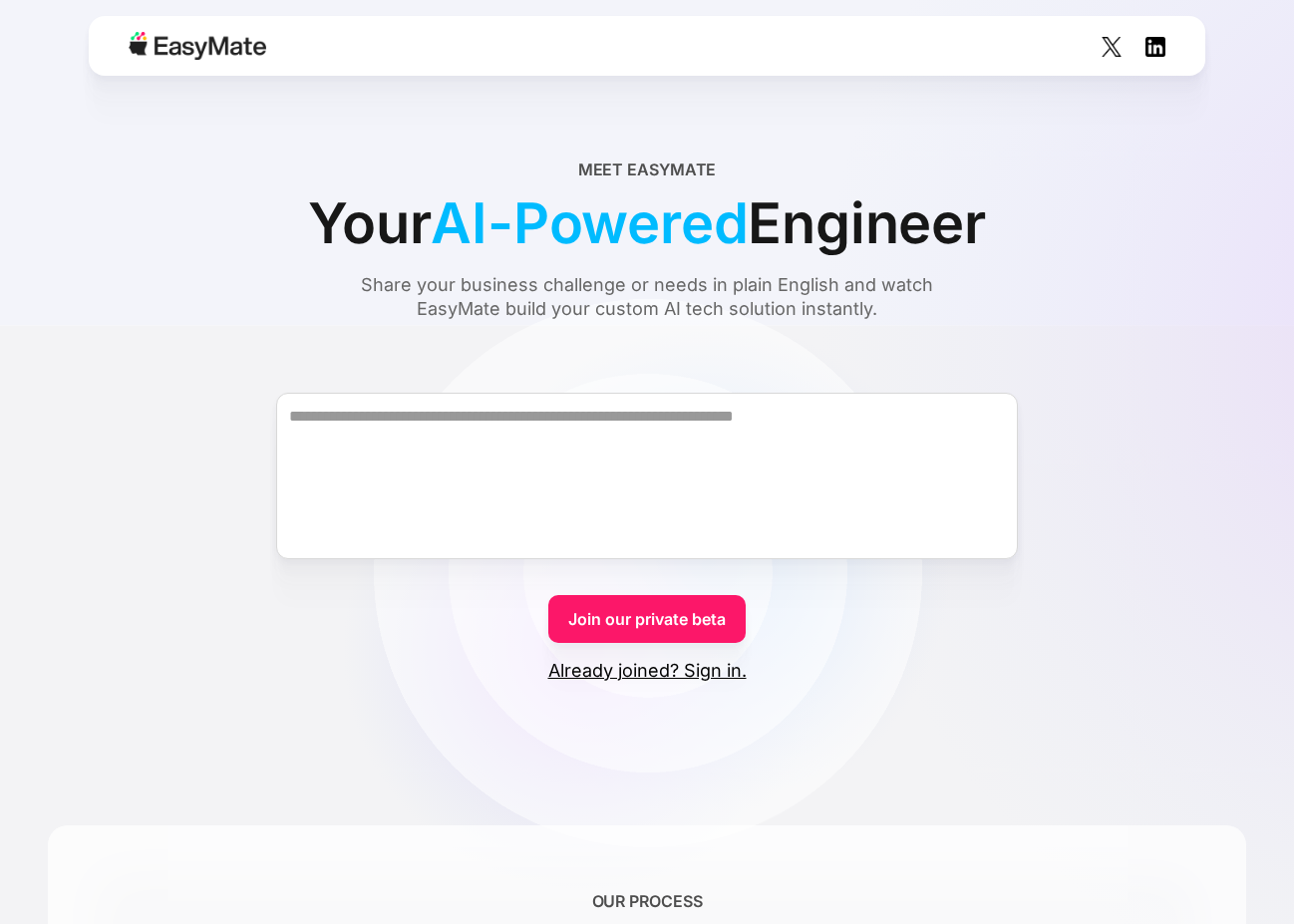 click on "Already joined? Sign in." at bounding box center (647, 671) 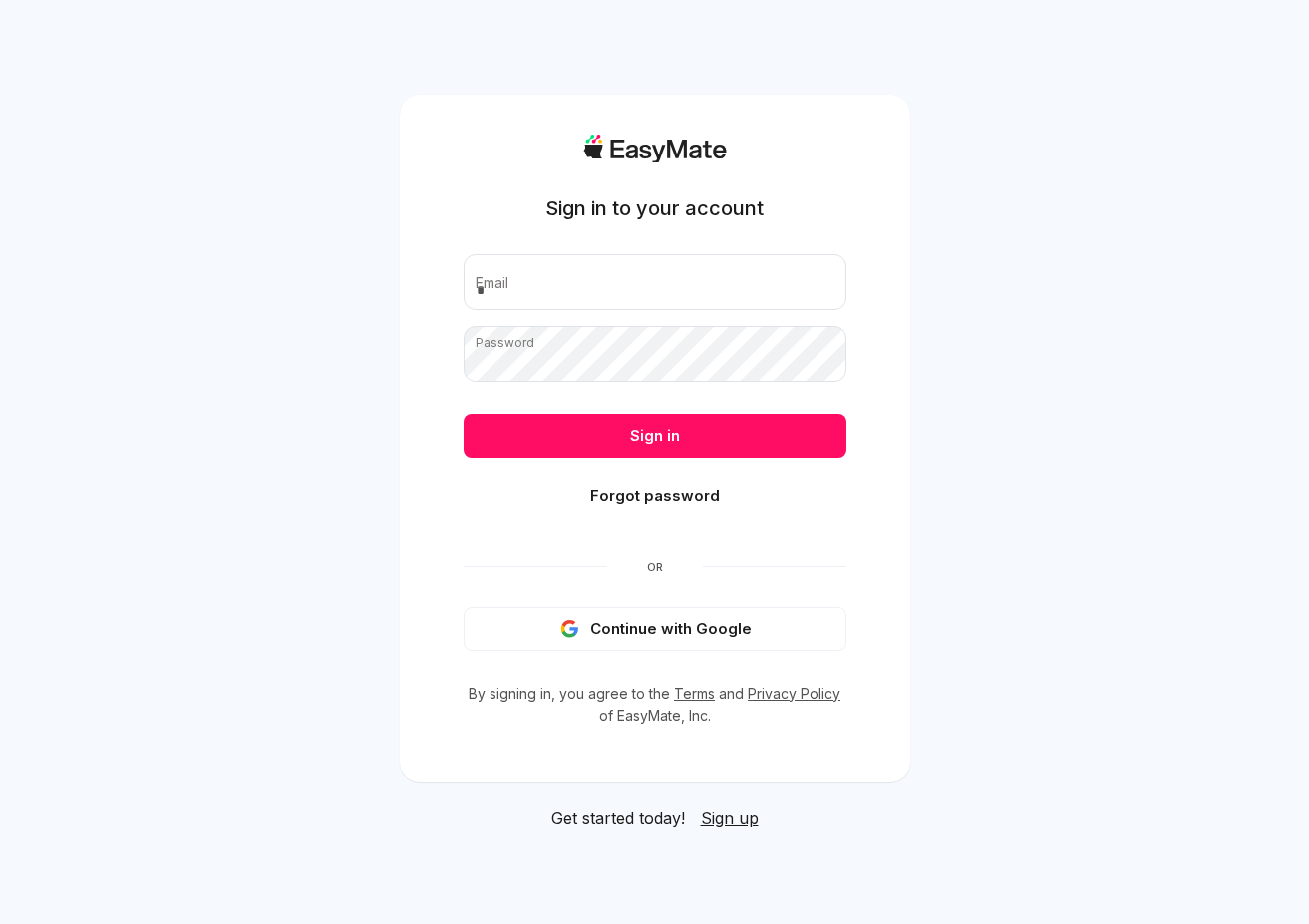 scroll, scrollTop: 0, scrollLeft: 0, axis: both 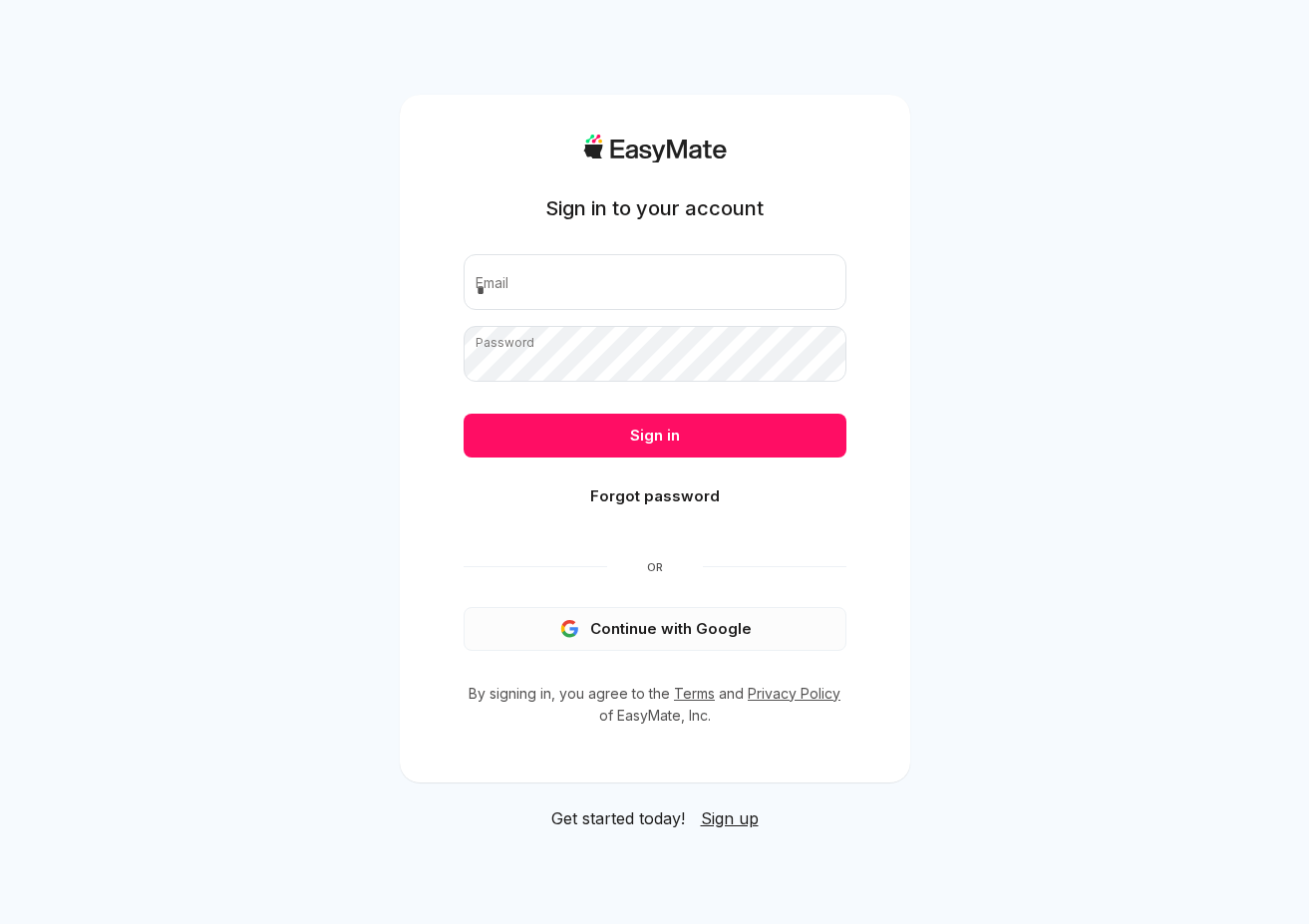 click on "Continue with Google" at bounding box center [655, 629] 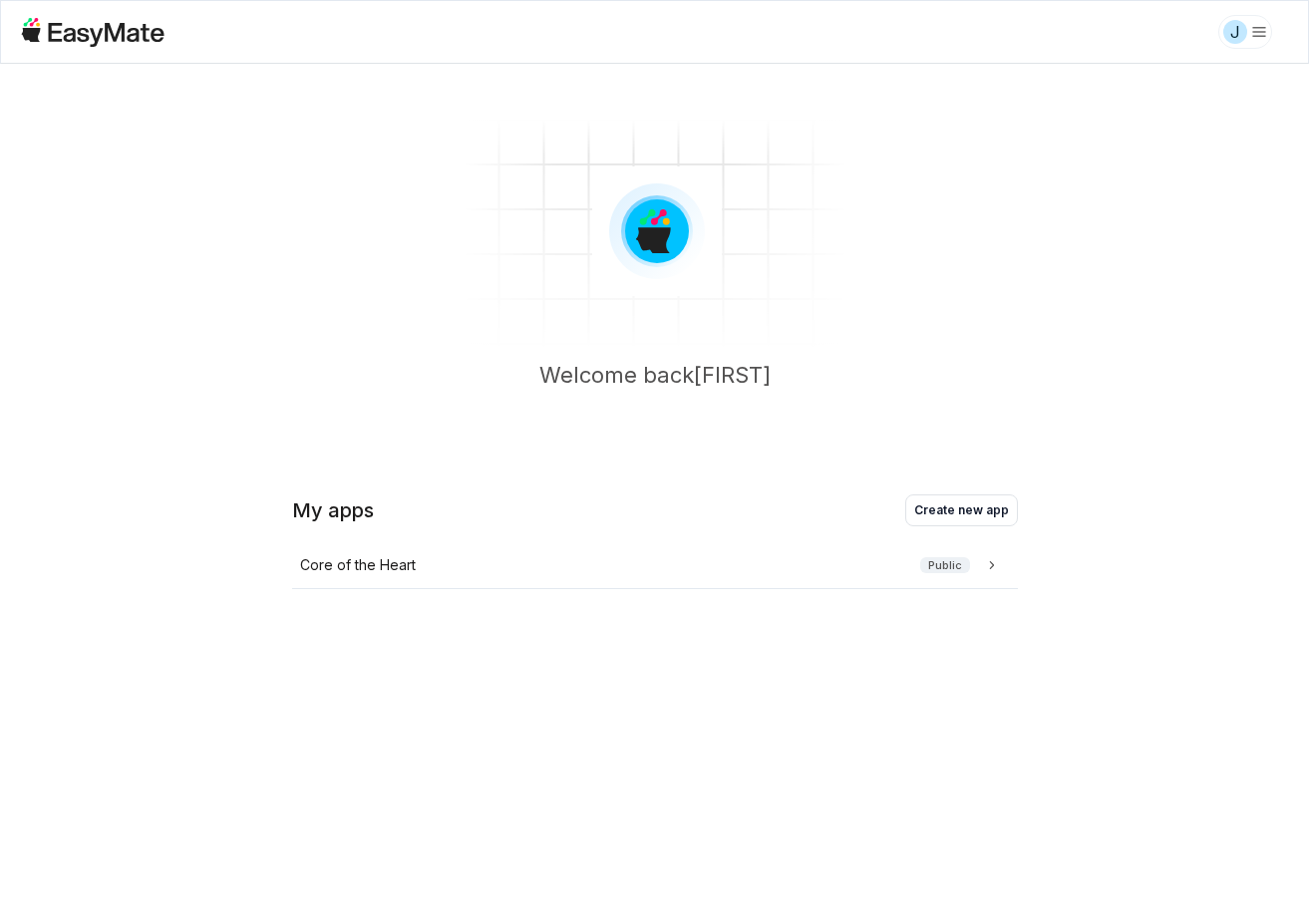 scroll, scrollTop: 0, scrollLeft: 0, axis: both 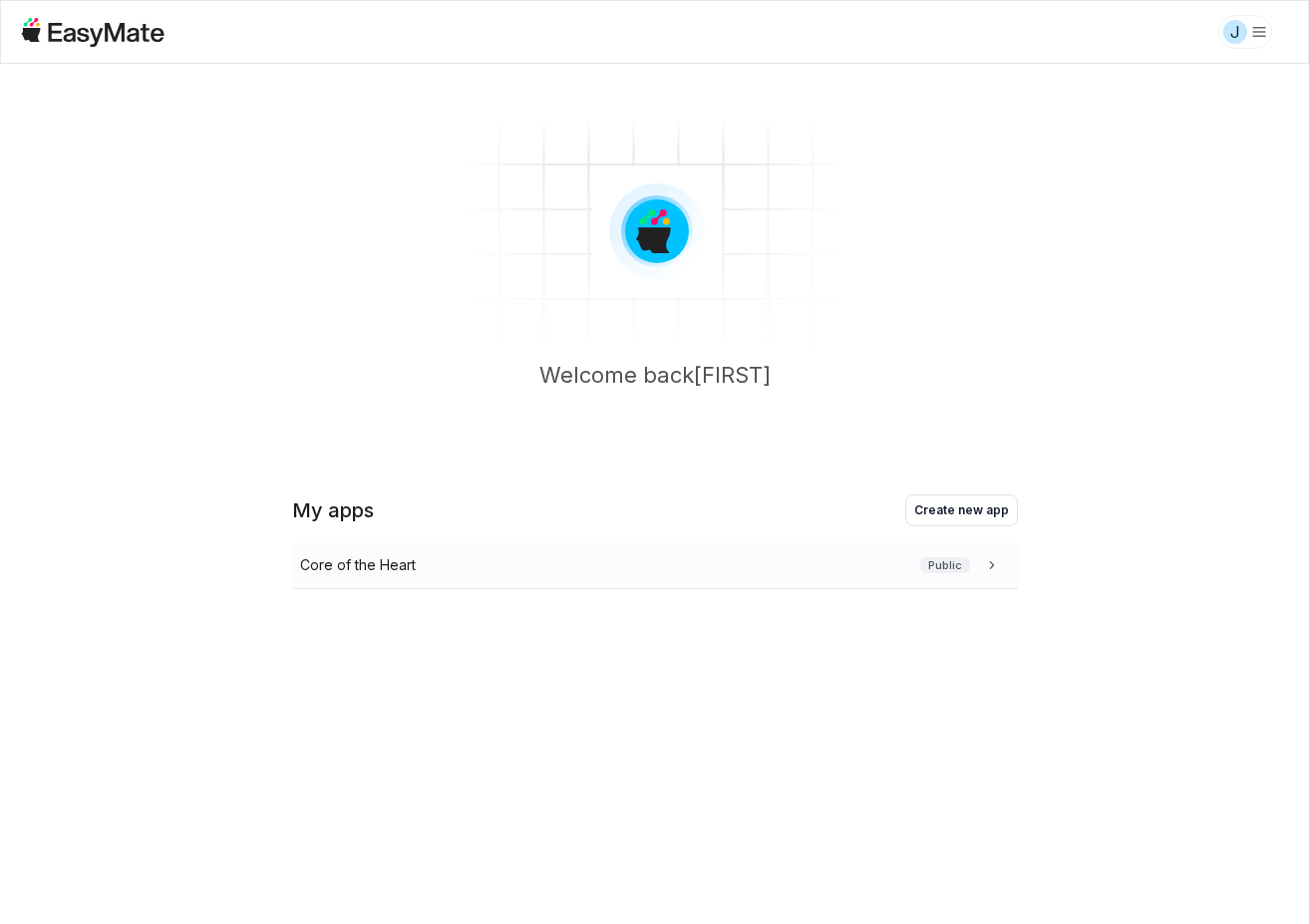 click on "Core of the Heart Public" at bounding box center (651, 565) 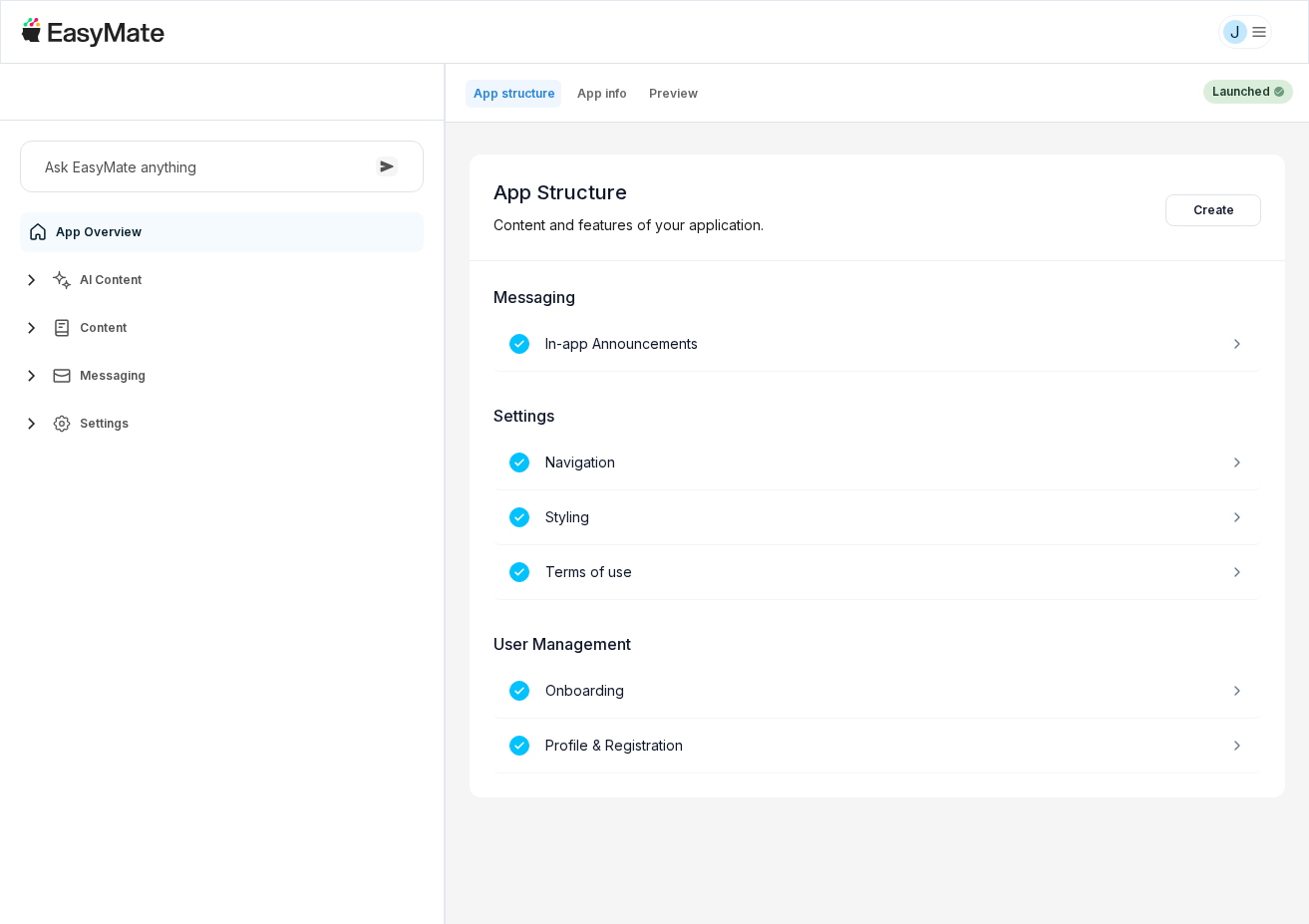 click on "Settings" at bounding box center (104, 424) 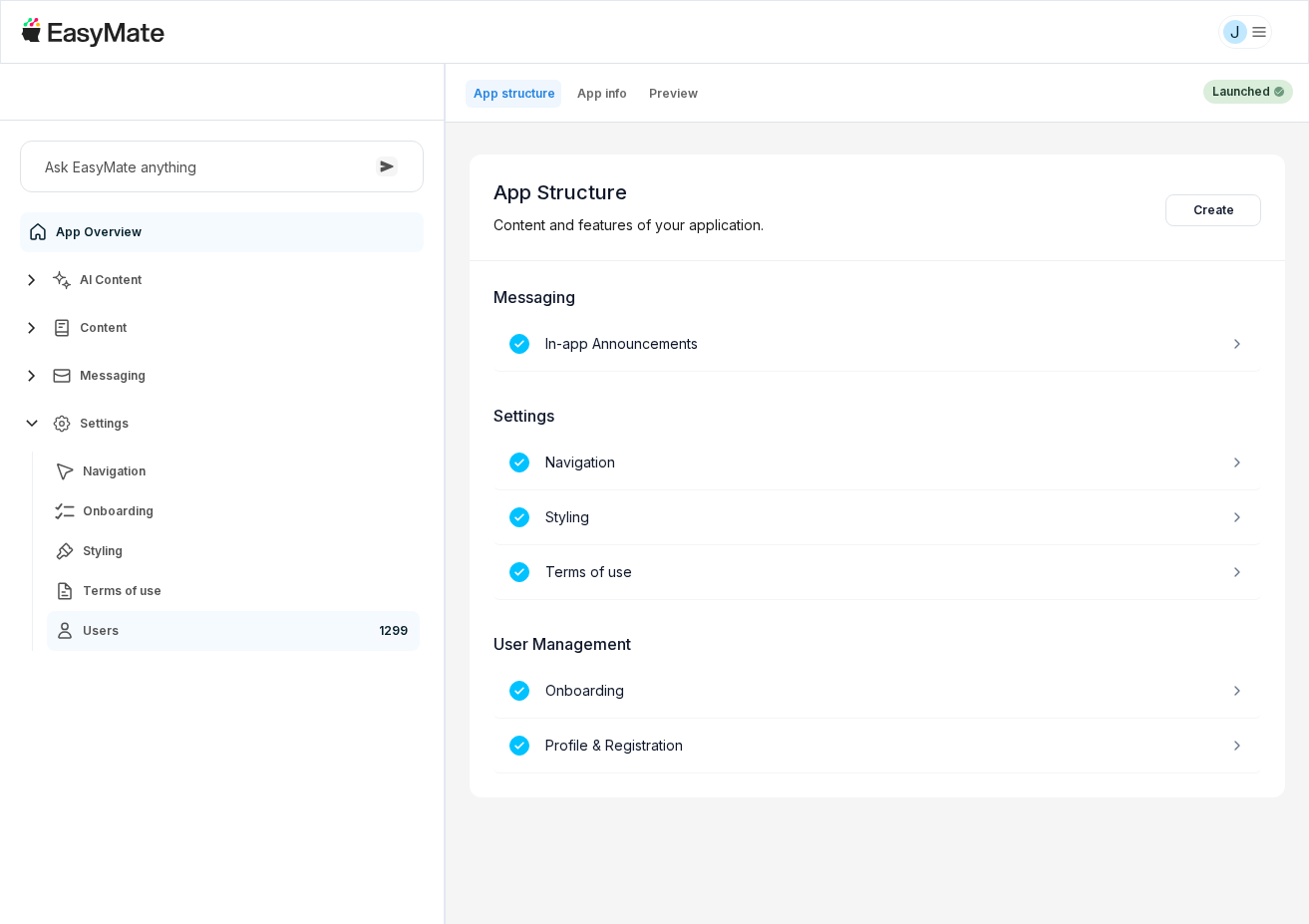 click on "Users 1299" at bounding box center [233, 631] 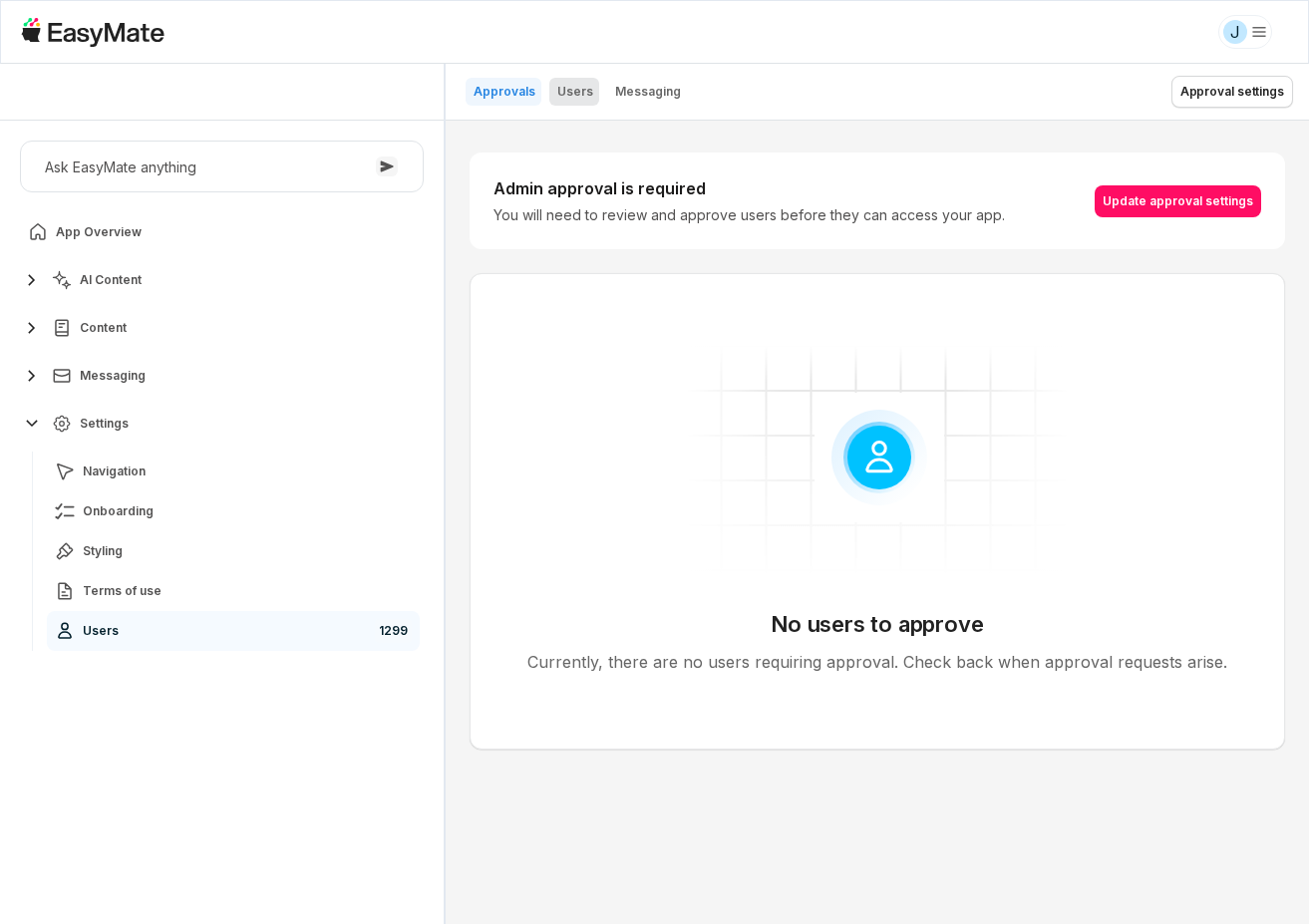 click on "Admin approval is required You will need to review and approve users before they can access your app. Update approval settings No users to approve Currently, there are no users requiring approval. Check back when approval requests arise." at bounding box center [877, 493] 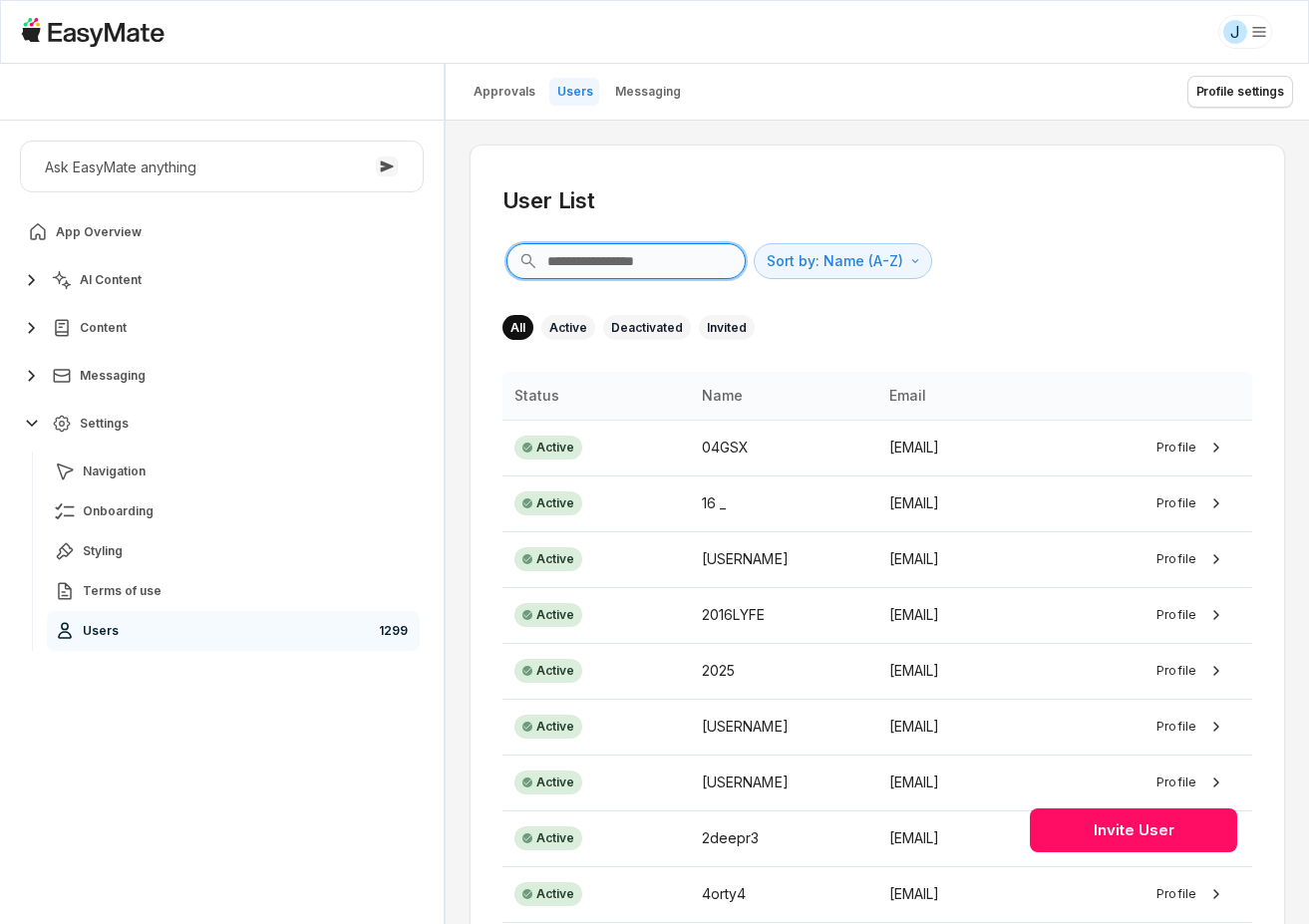 click at bounding box center [626, 261] 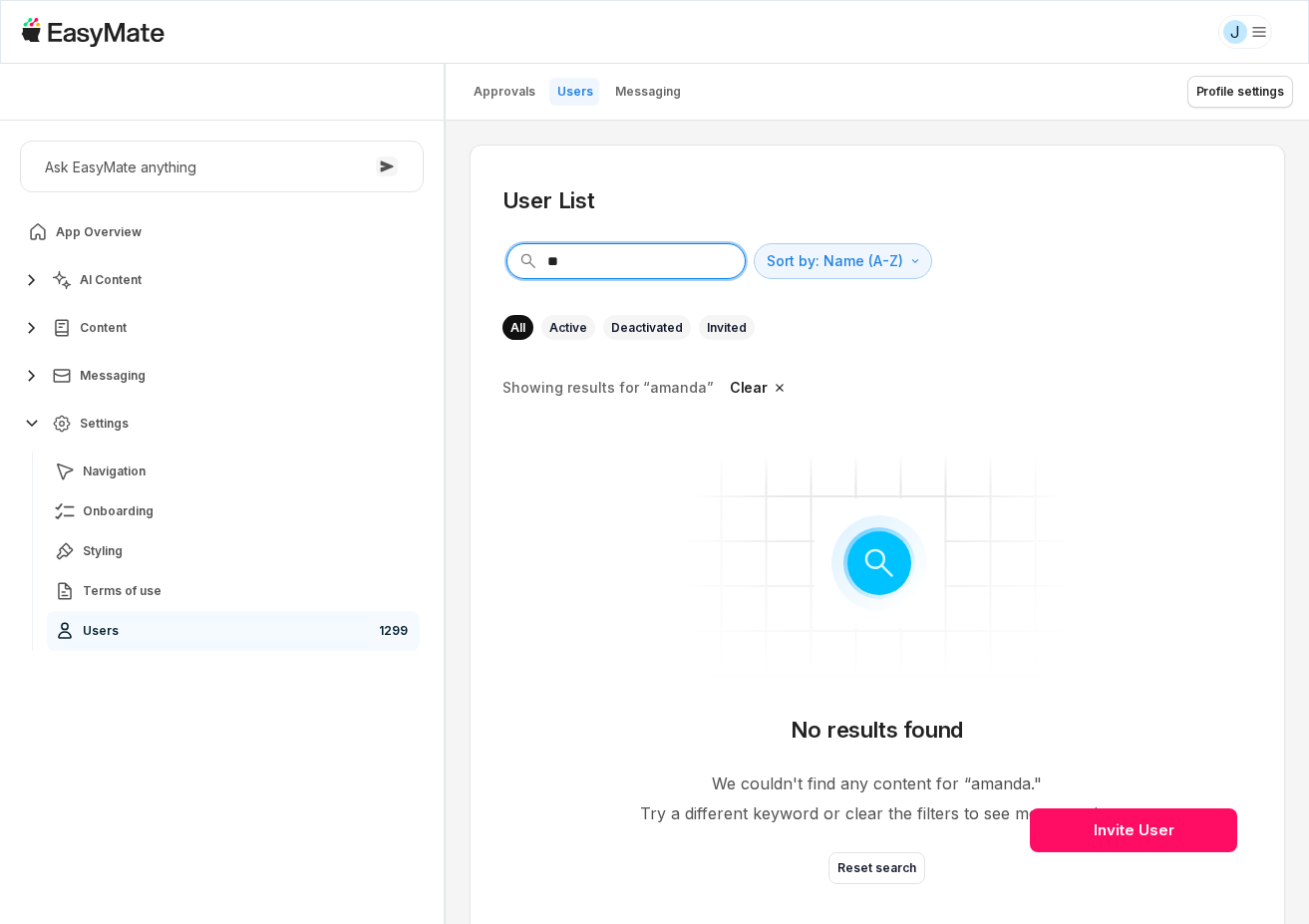 type on "*" 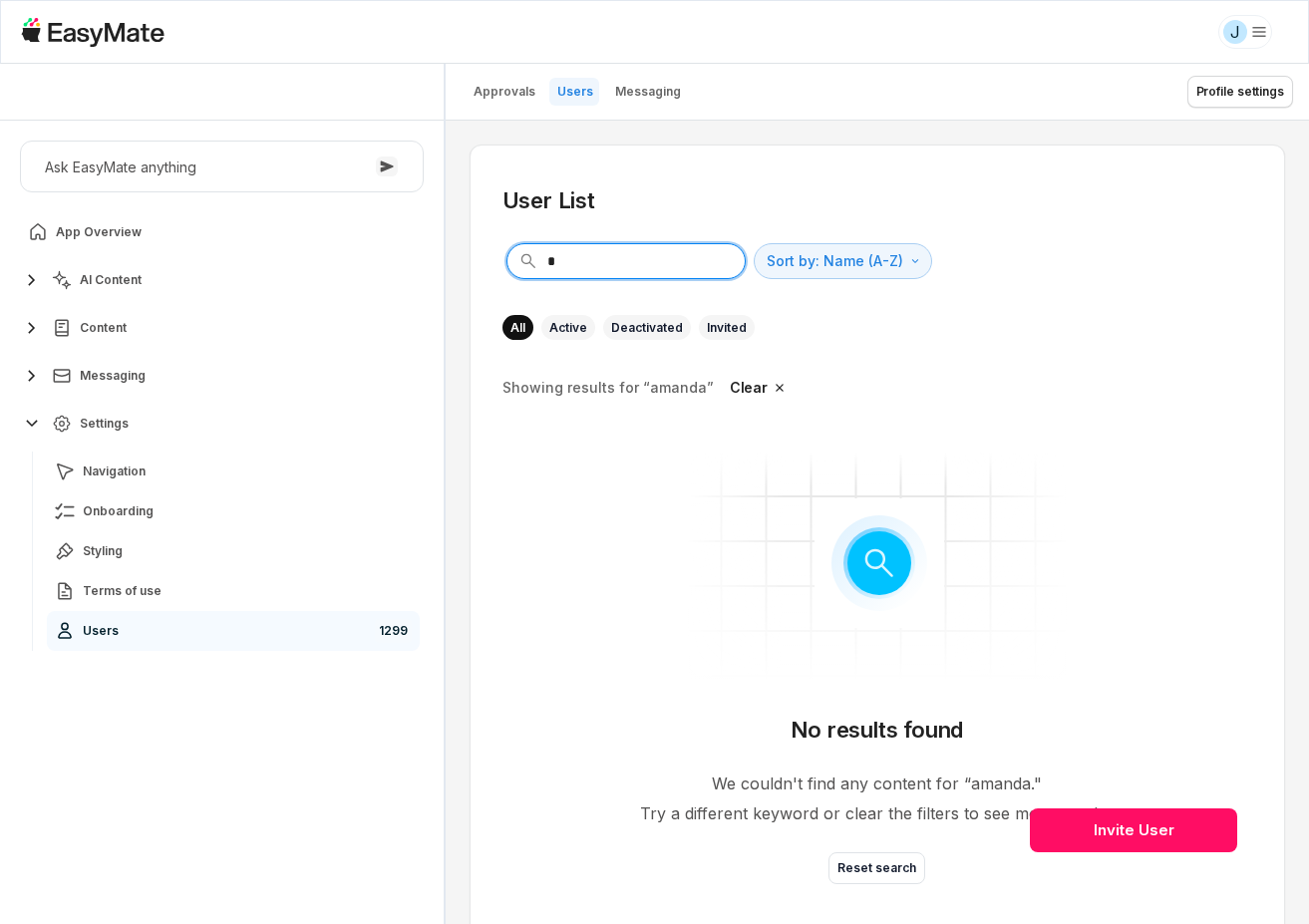 type 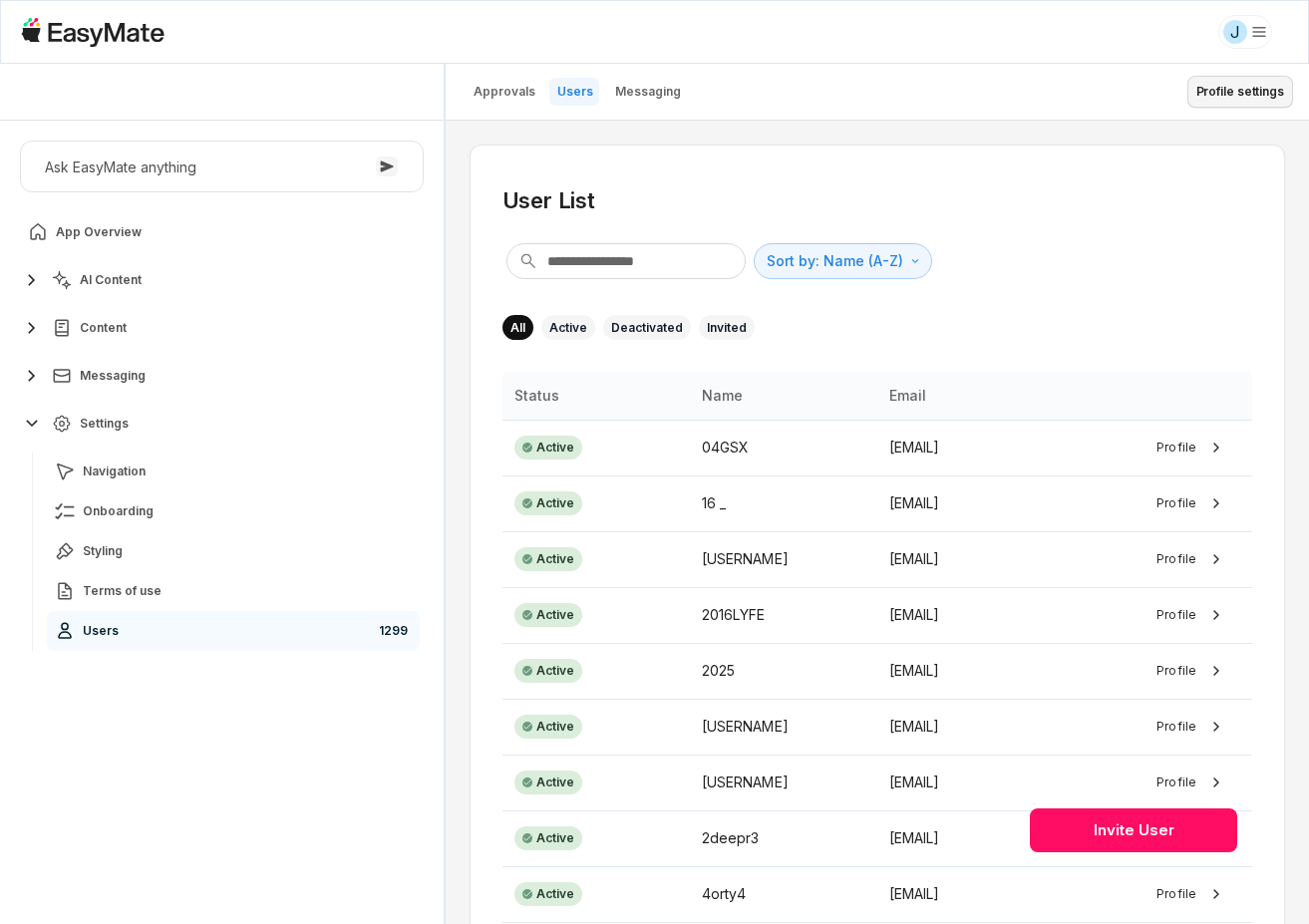 click on "Profile settings" at bounding box center (1240, 92) 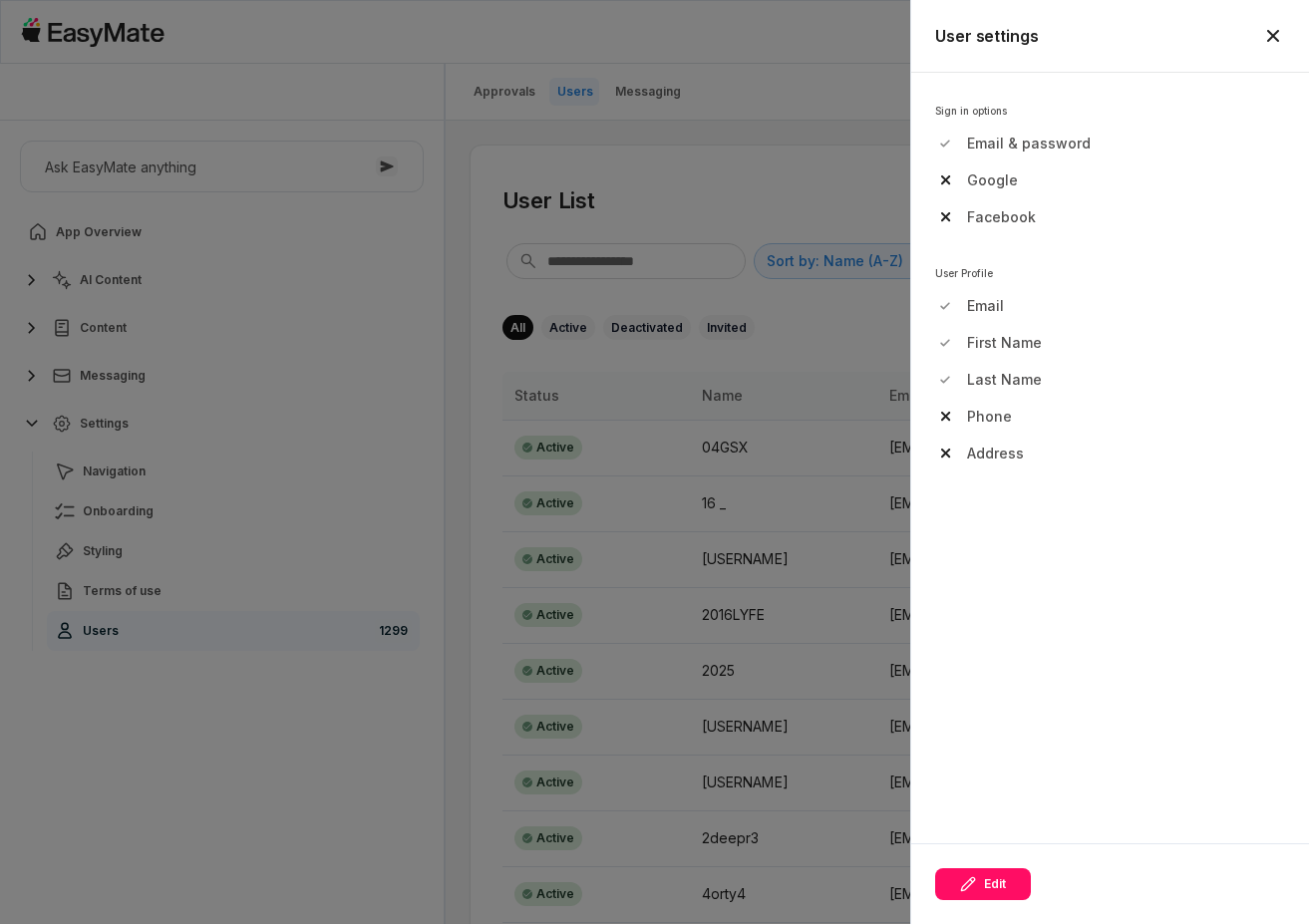 drag, startPoint x: 752, startPoint y: 99, endPoint x: 696, endPoint y: 109, distance: 56.88585 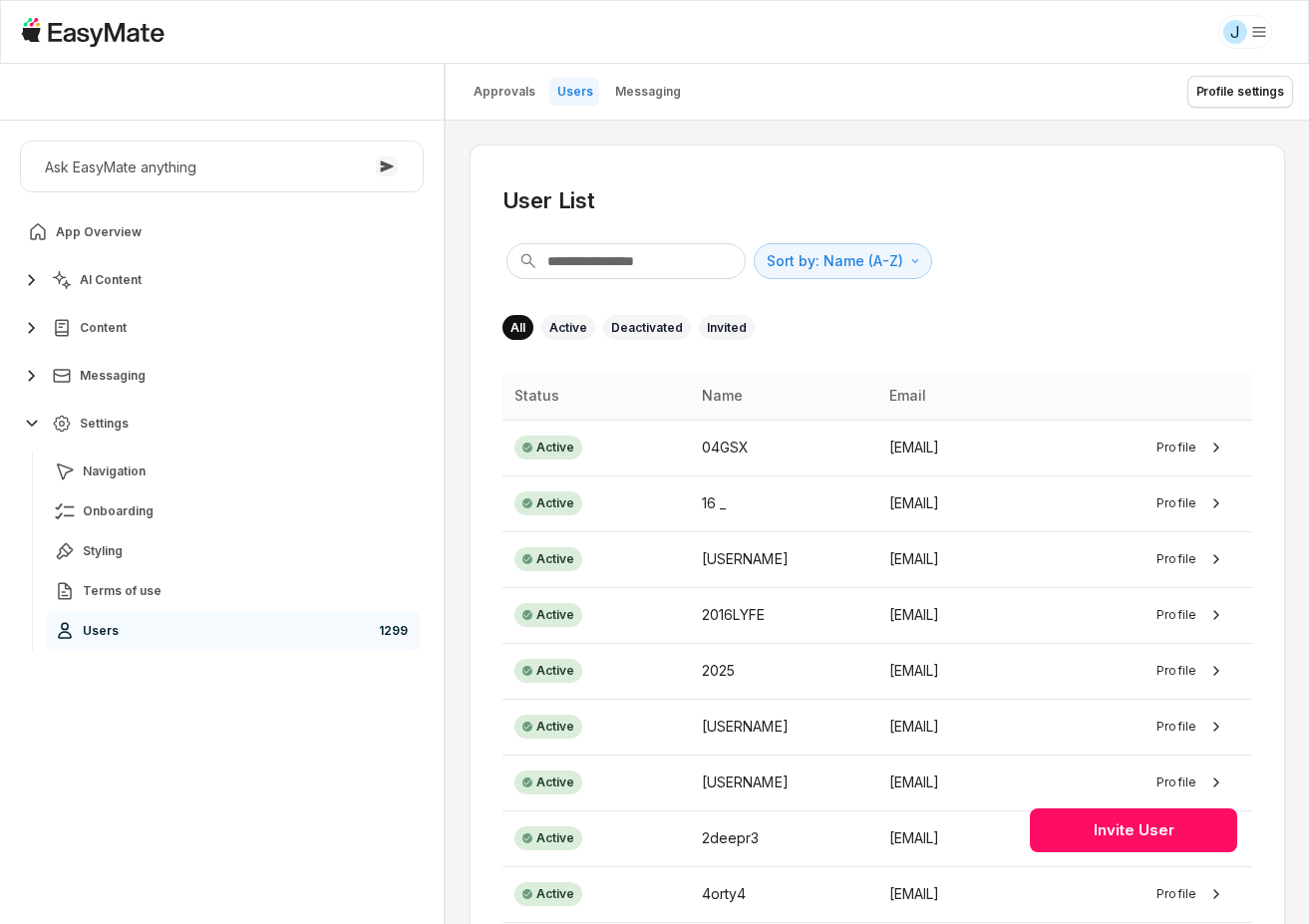 click on "Settings" at bounding box center (221, 424) 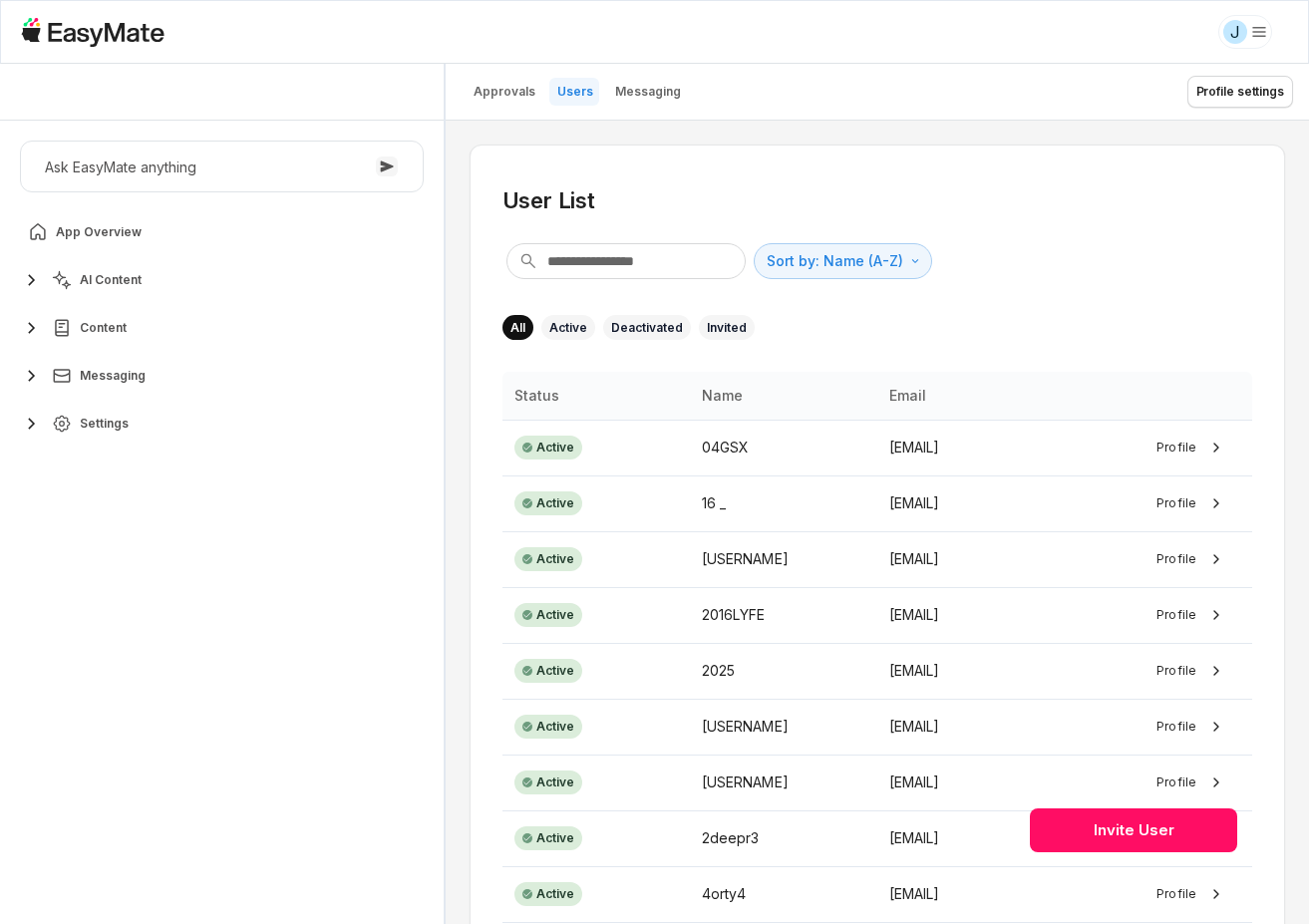 click on "Messaging" at bounding box center [221, 376] 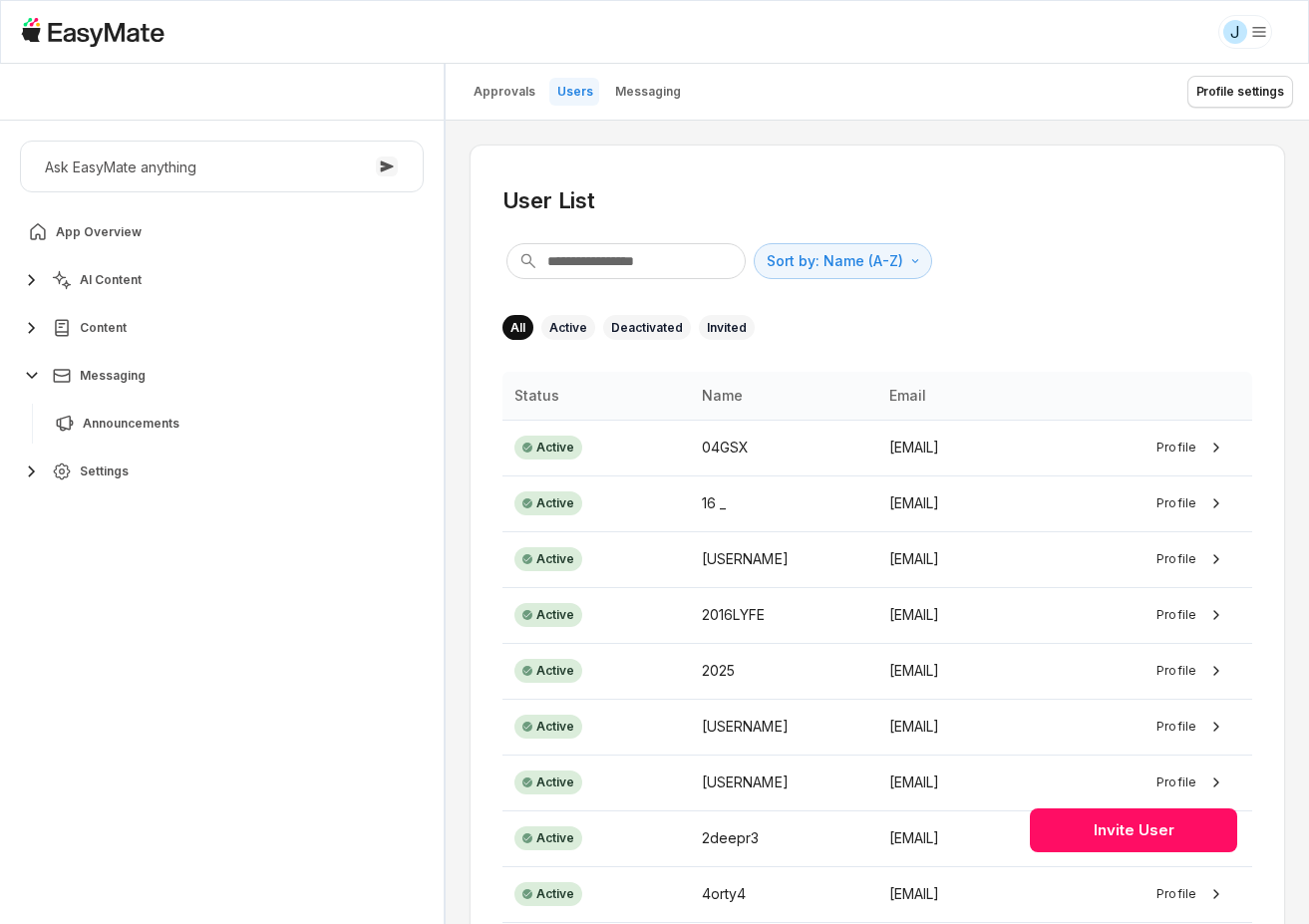 click on "Content" at bounding box center (103, 328) 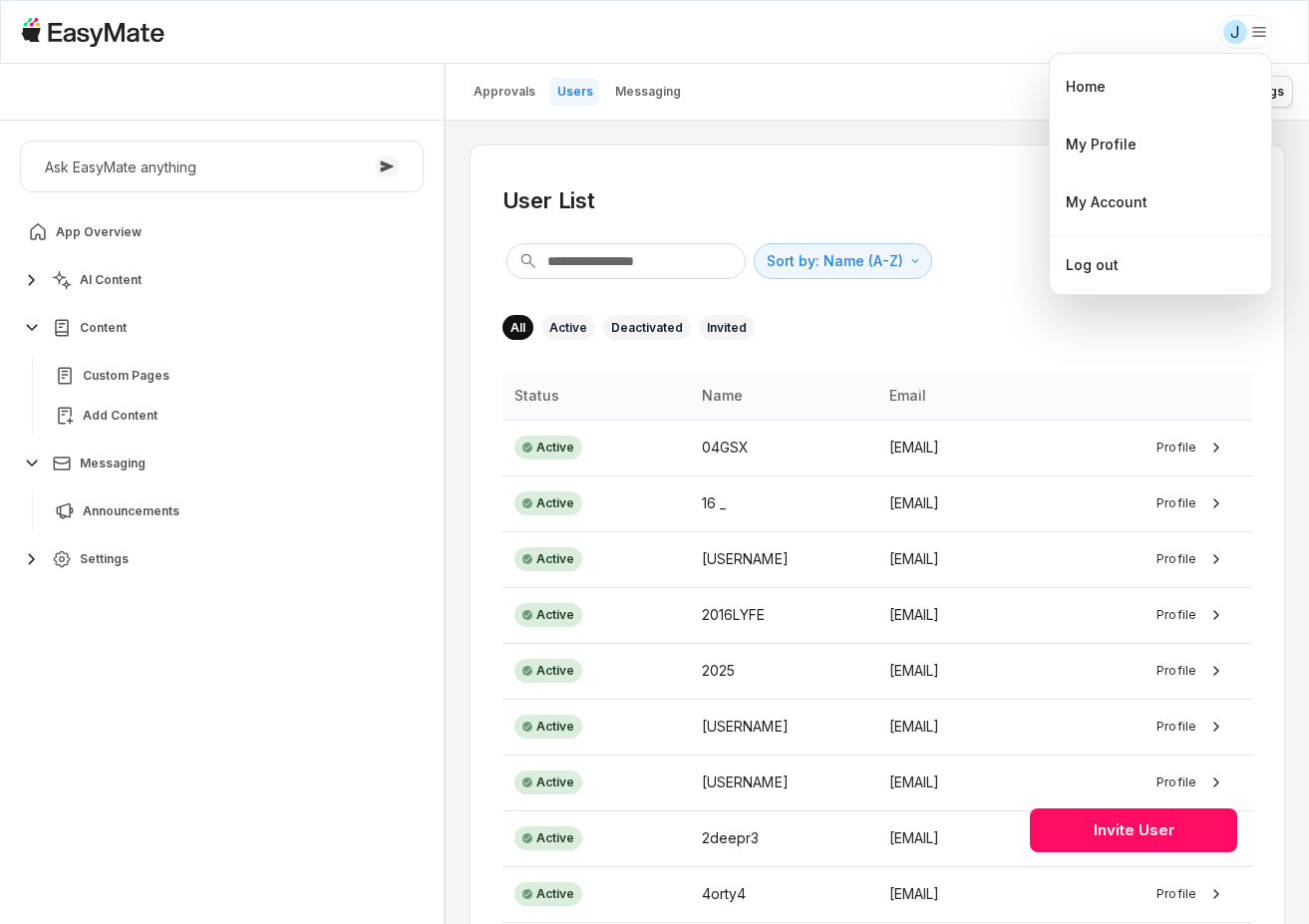 click on "Name Email Active 04GSX   [EMAIL]   Profile Active 16 _   [EMAIL]   Profile Active [USERNAME]   [EMAIL]   Profile Active 2016LYFE   [EMAIL]   Profile Active 2025   [EMAIL]   Profile Active 21andresi   [EMAIL]   Profile Active 2deepr   [EMAIL]   Profile Active 2deepr3   [EMAIL]   Profile Active 4orty4   [EMAIL]   Profile Active AaaahH   [EMAIL]   Profile Items per page: 10 Prev 1 2 3 ... 128 129 130 Next Invite User
* Home My Profile My Account Log out" at bounding box center [654, 462] 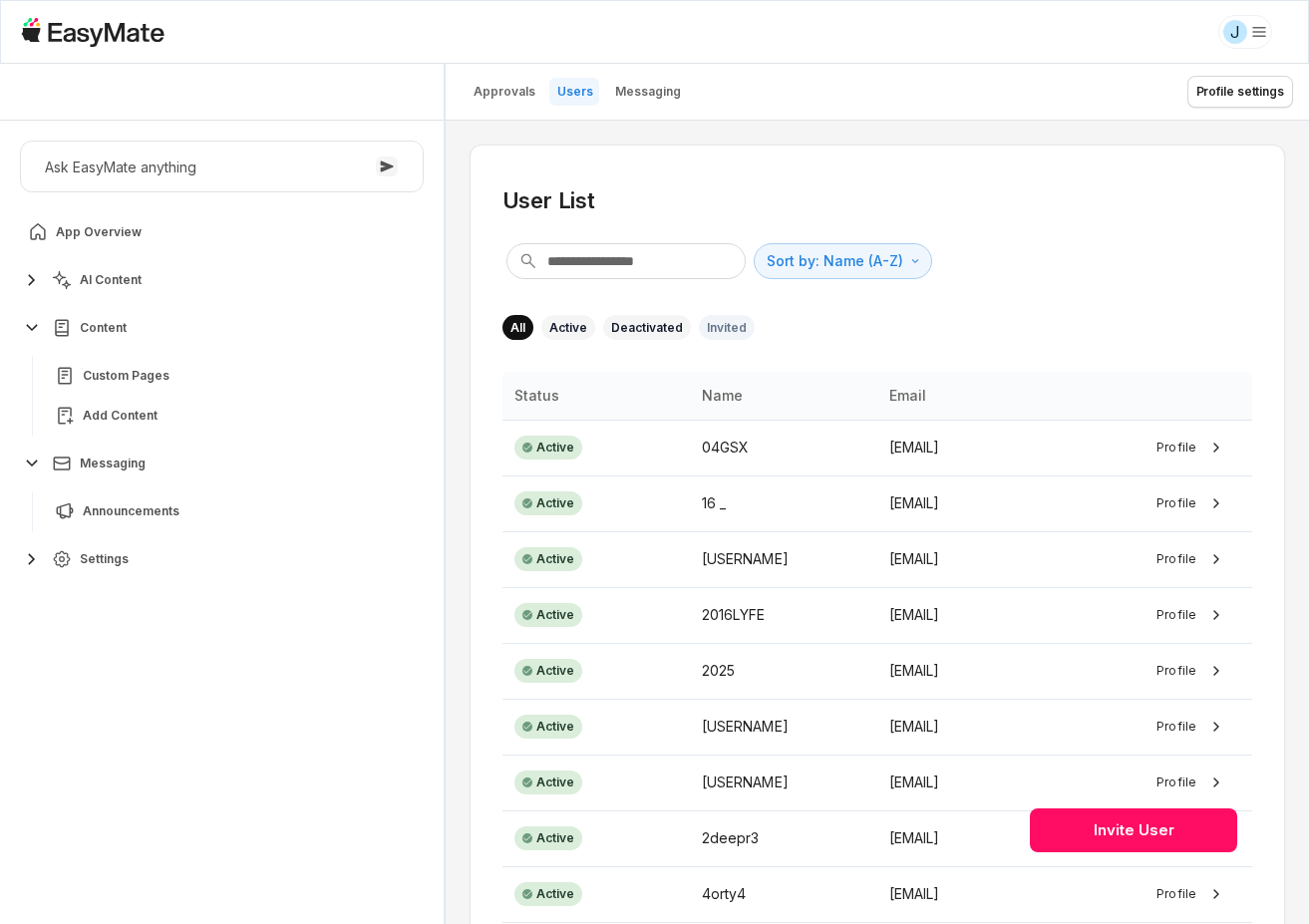 click on "Invited" at bounding box center (727, 327) 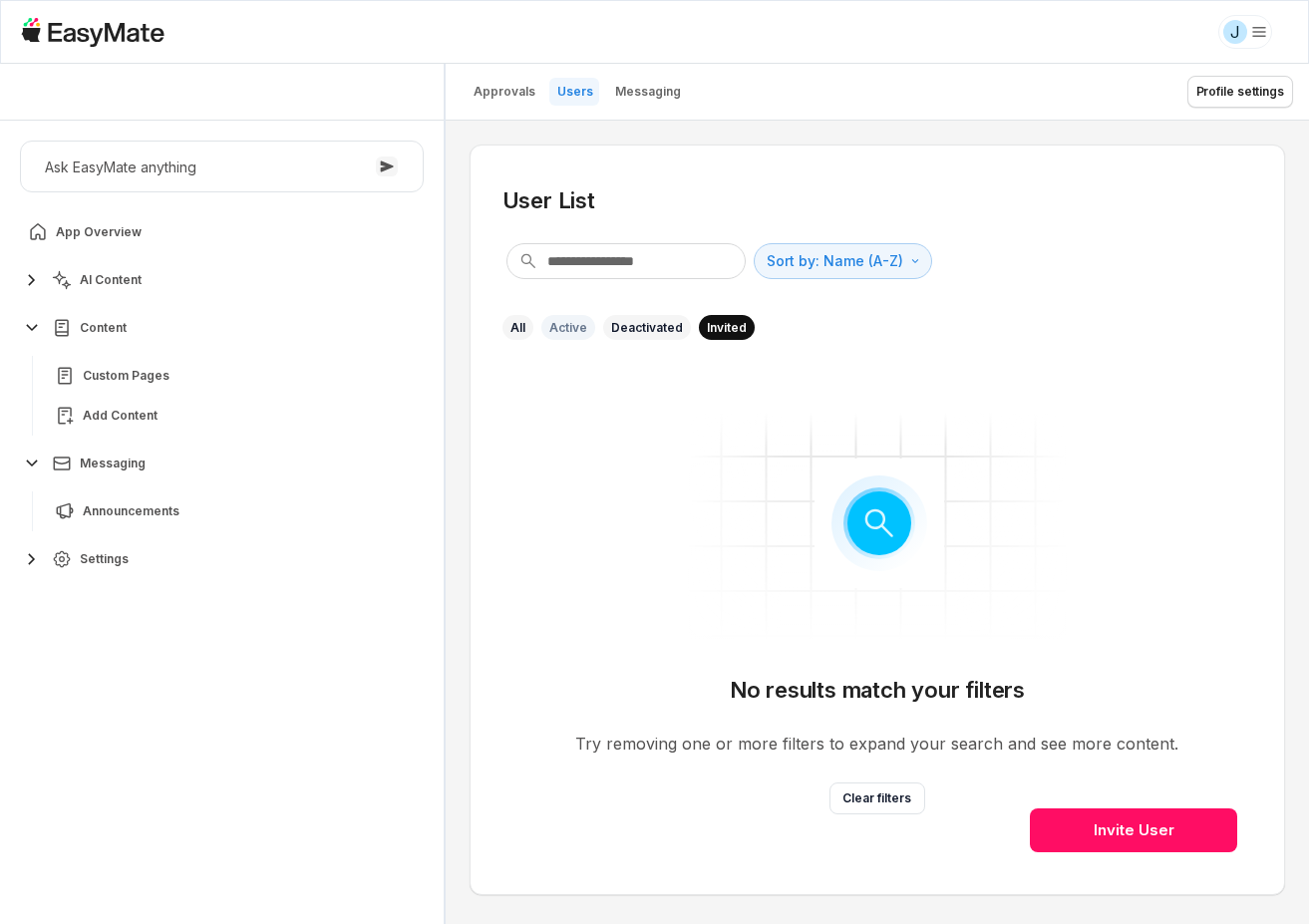 click on "Active" at bounding box center [568, 327] 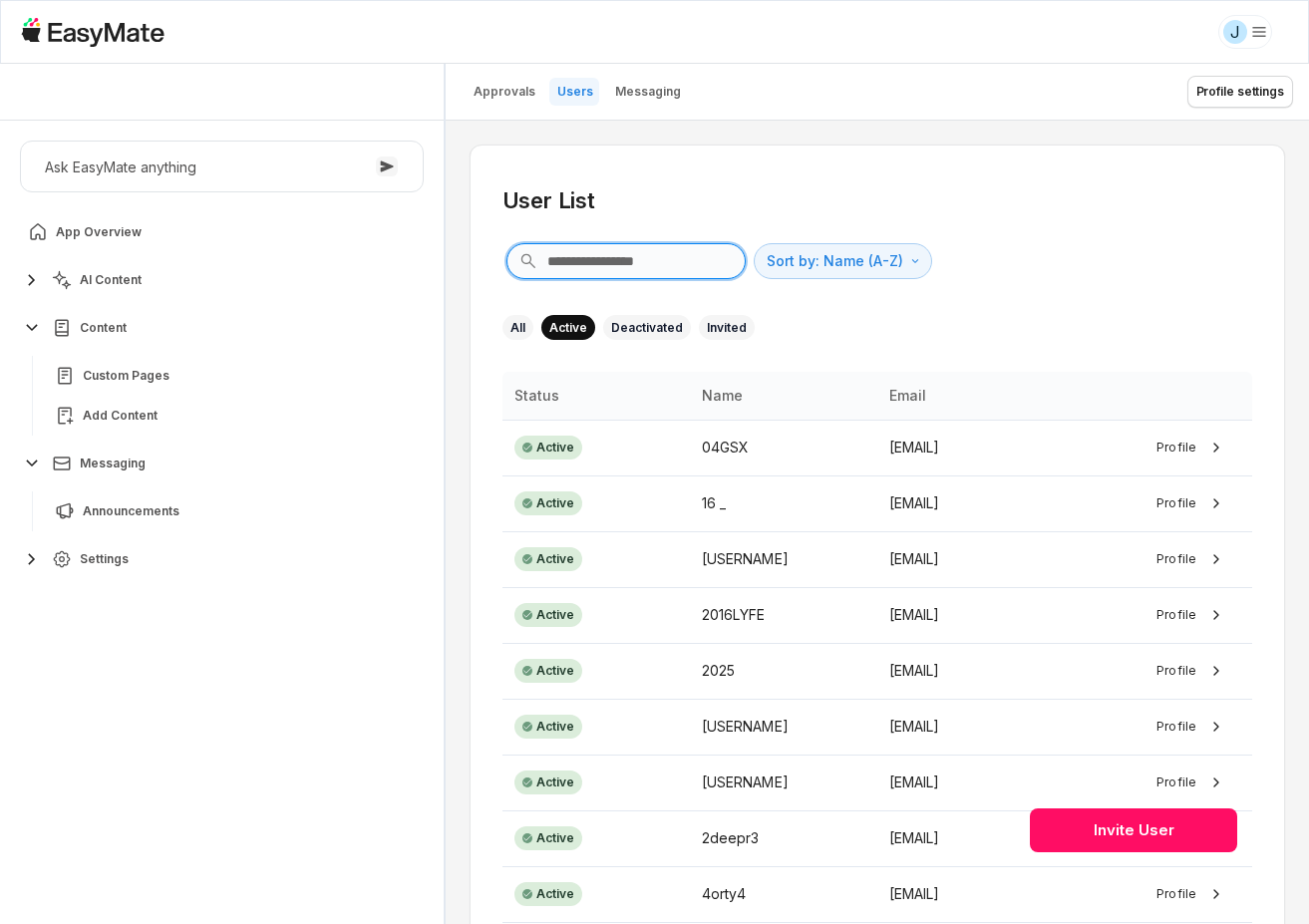 click at bounding box center [626, 261] 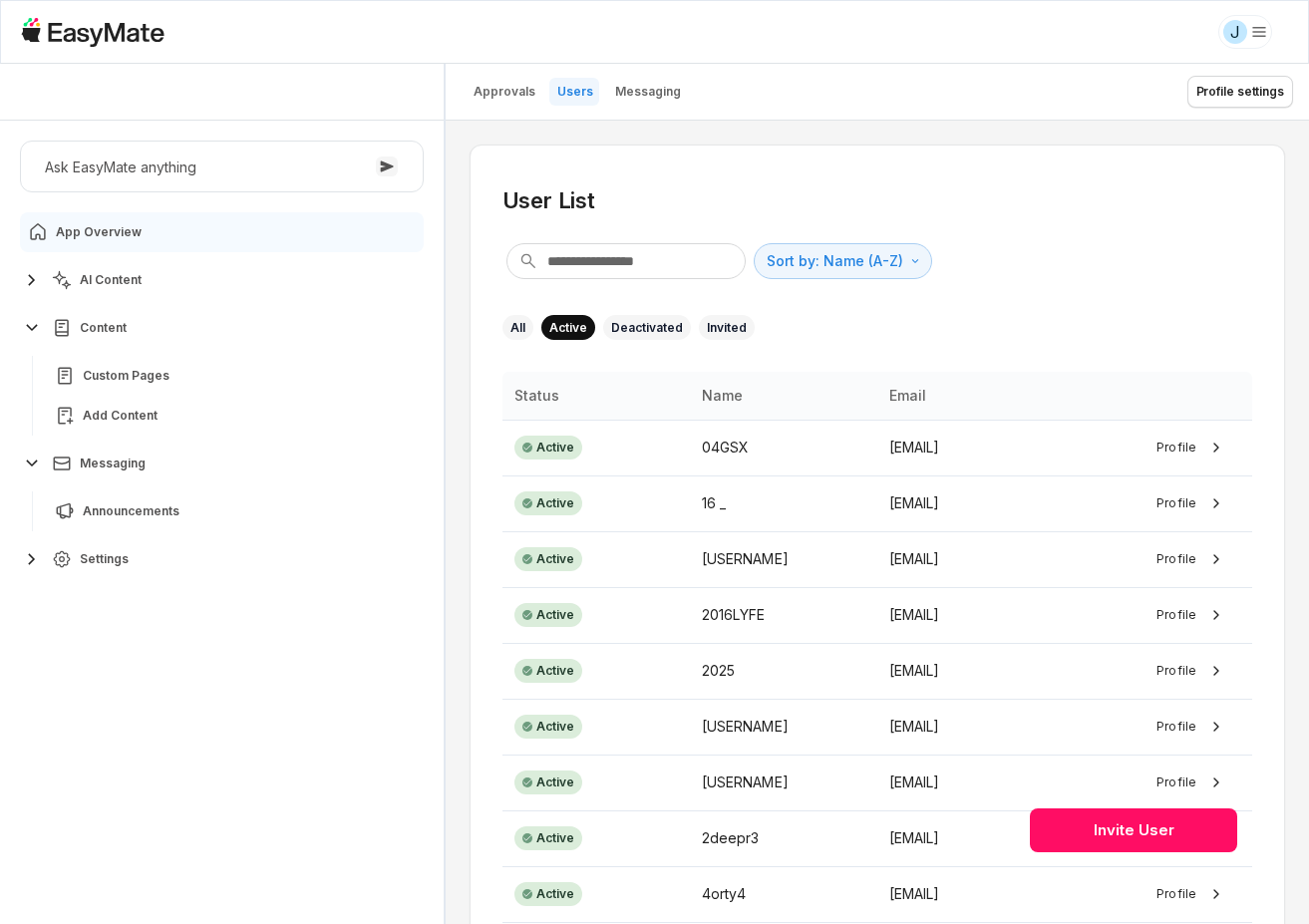 click on "App Overview" at bounding box center (99, 232) 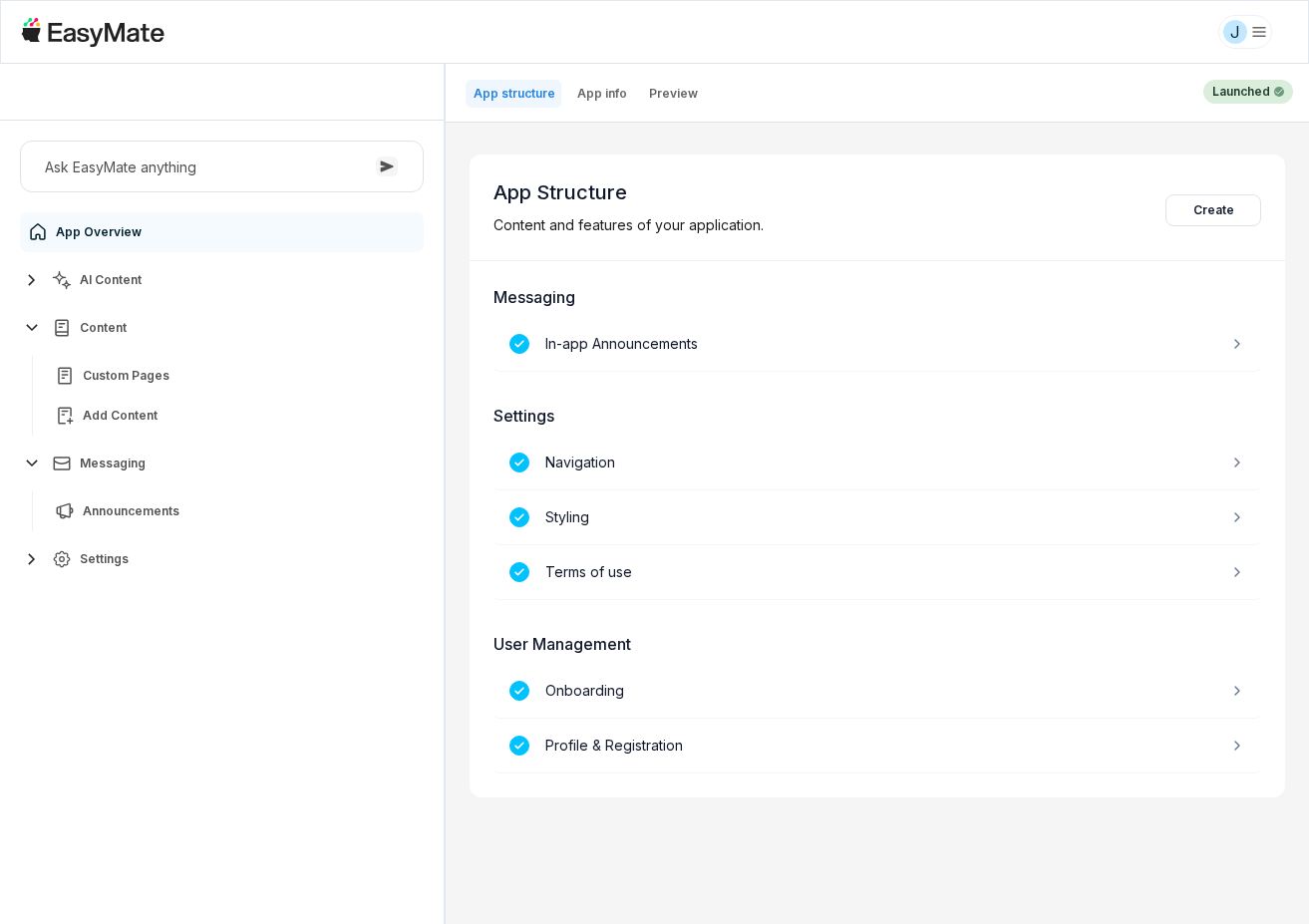 click on "Settings" at bounding box center [104, 559] 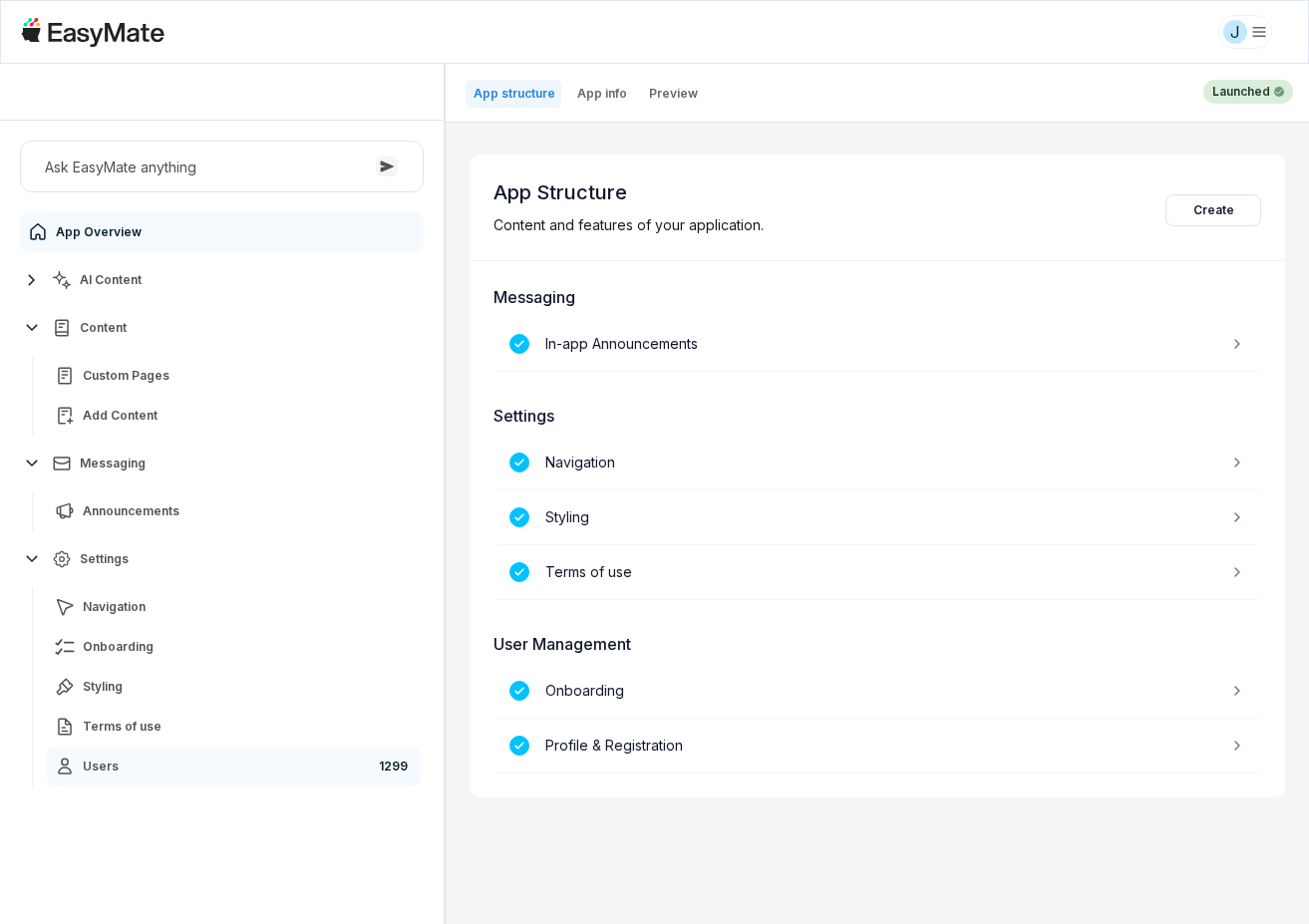 click on "Users 1299" at bounding box center (233, 767) 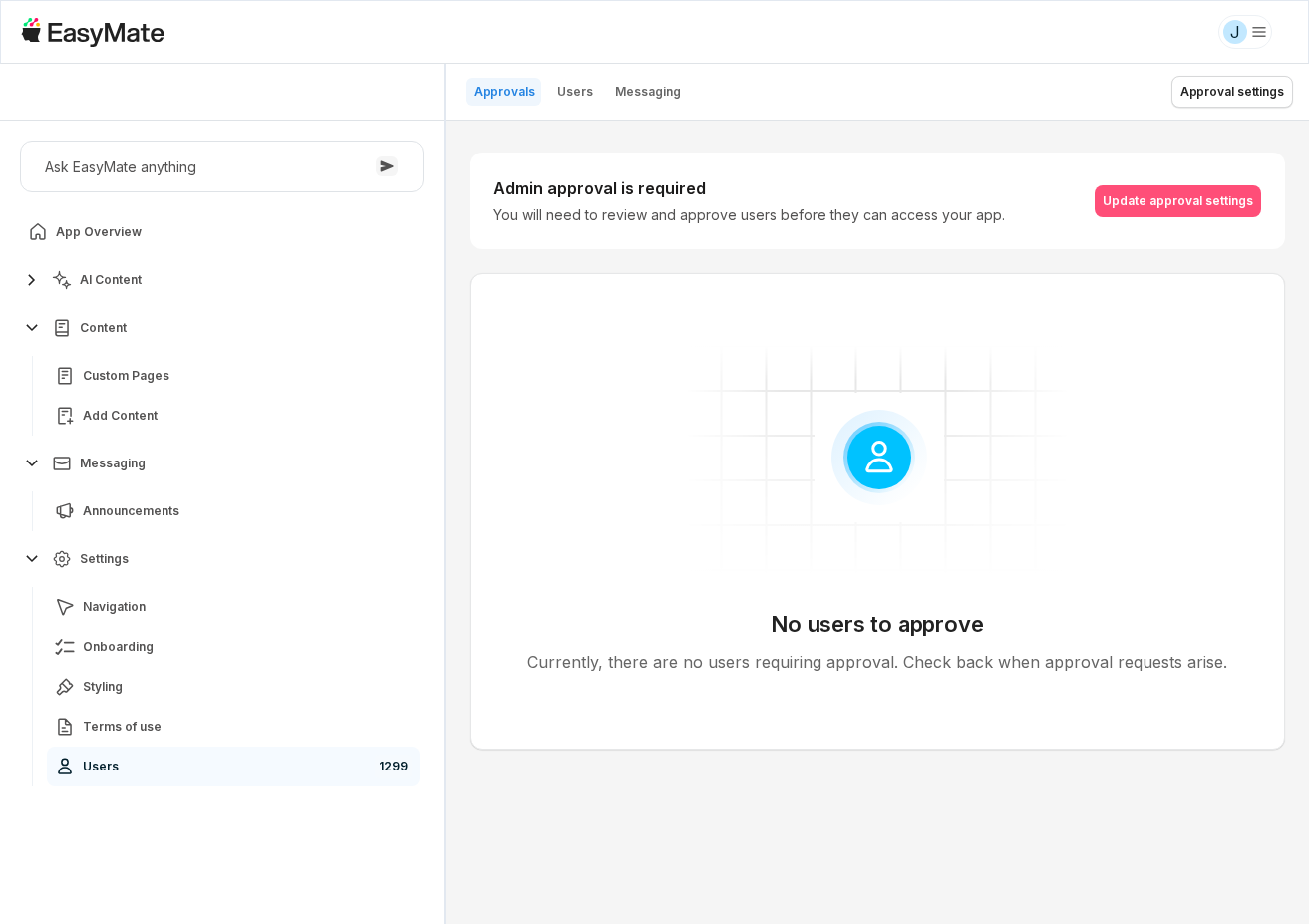 click on "Update approval settings" at bounding box center [1177, 201] 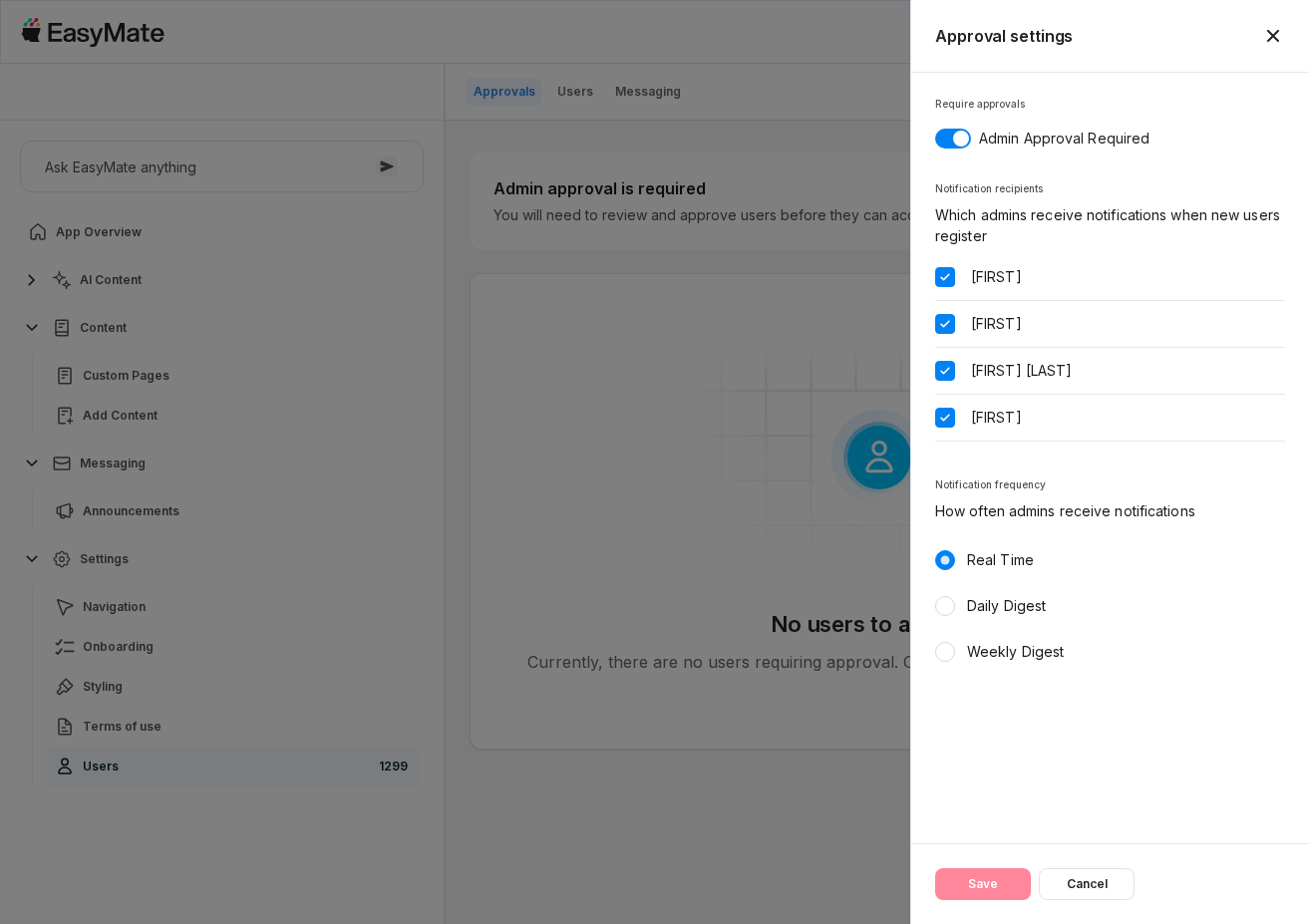 click on "[FIRST]   [LAST]" at bounding box center (945, 371) 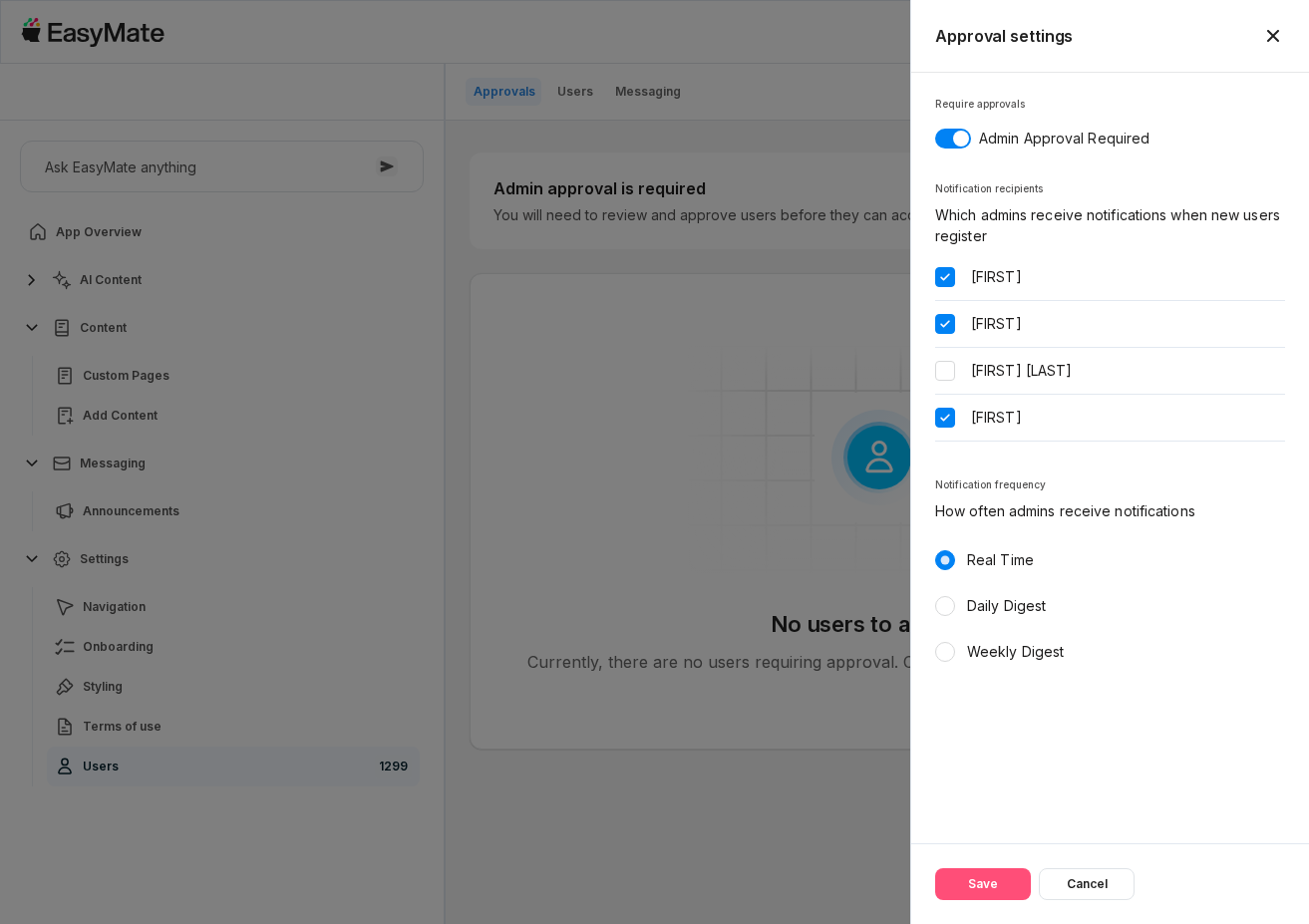 click on "Save" at bounding box center (983, 884) 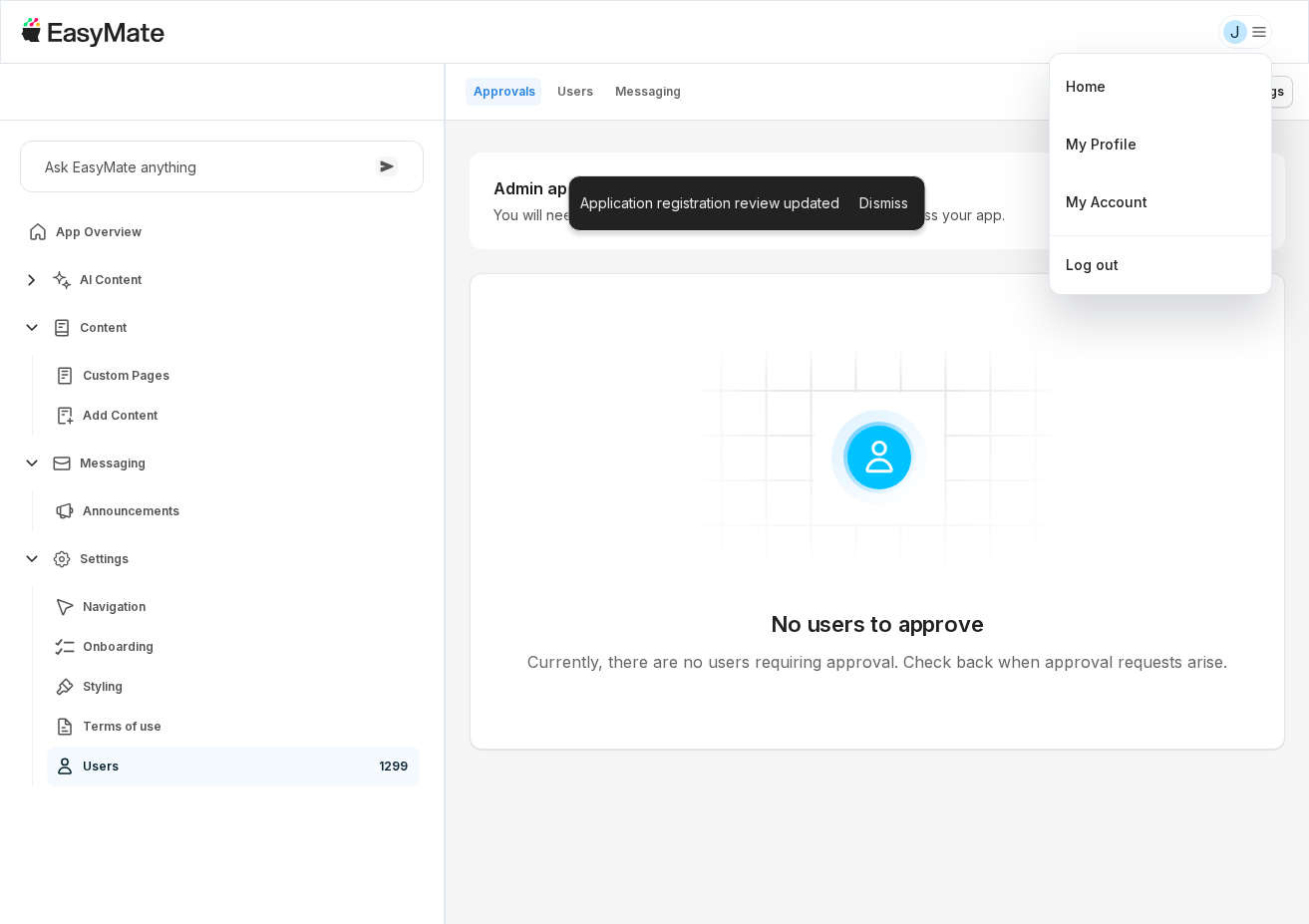 click on "Users 1299 B How can I help you today? Scroll to bottom Send Approvals Users Messaging Approval settings Admin approval is required You will need to review and approve users before they can access your app. Update approval settings No users to approve Currently, there are no users requiring approval. Check back when approval requests arise.
* Application registration review updated Dismiss Home My Profile My Account Log out" at bounding box center [654, 462] 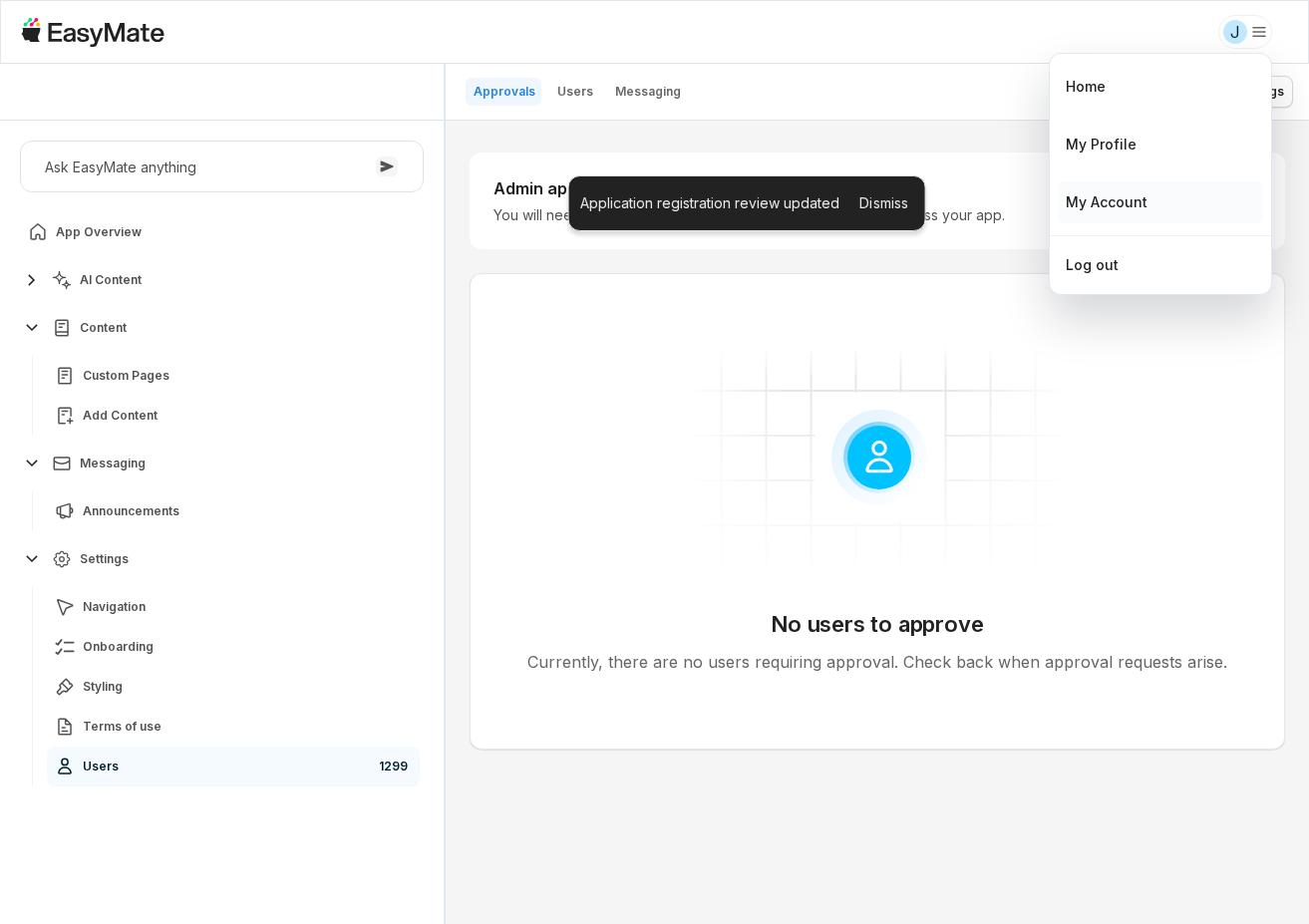 click on "My Account" at bounding box center (1107, 202) 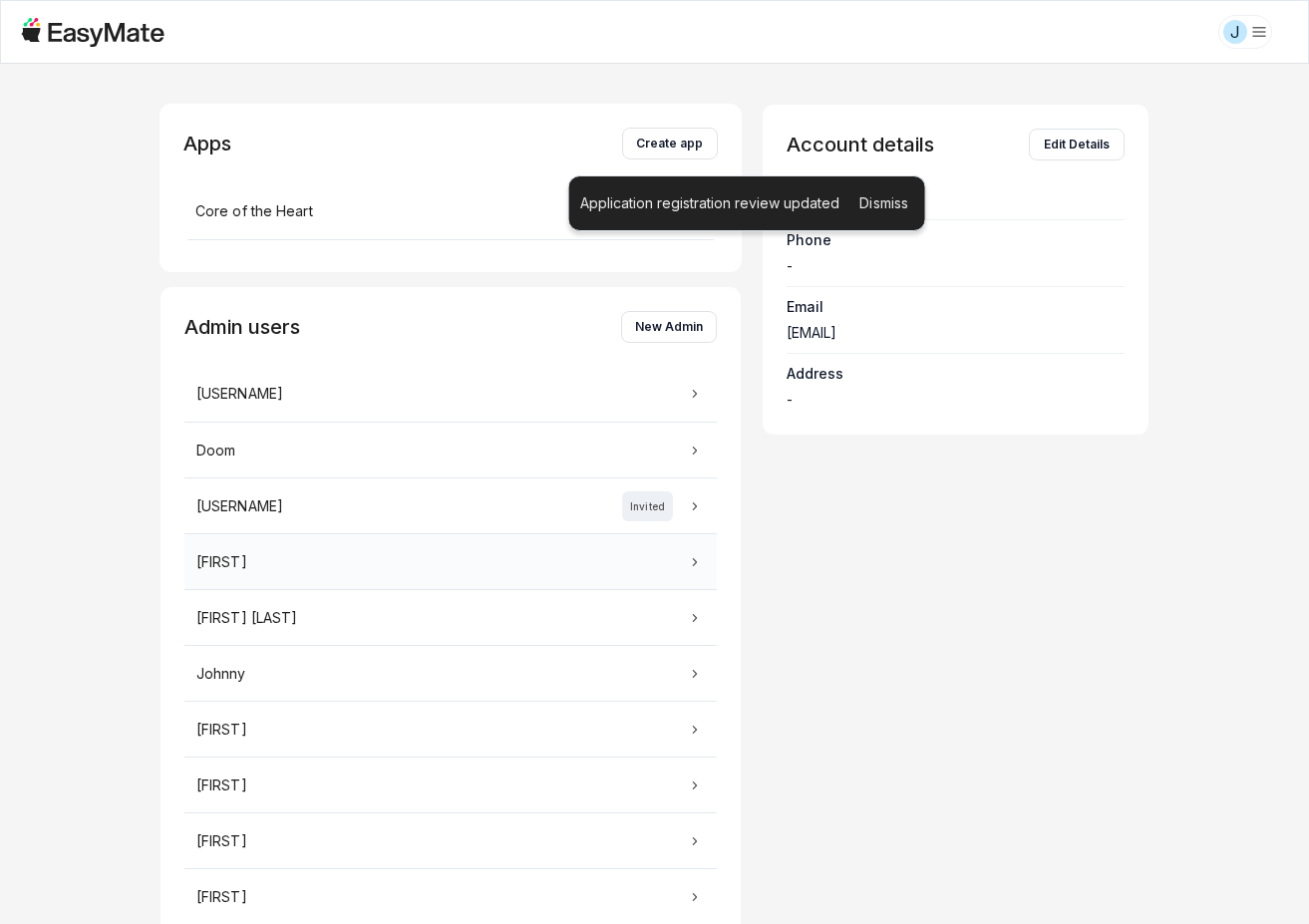 scroll, scrollTop: 23, scrollLeft: 0, axis: vertical 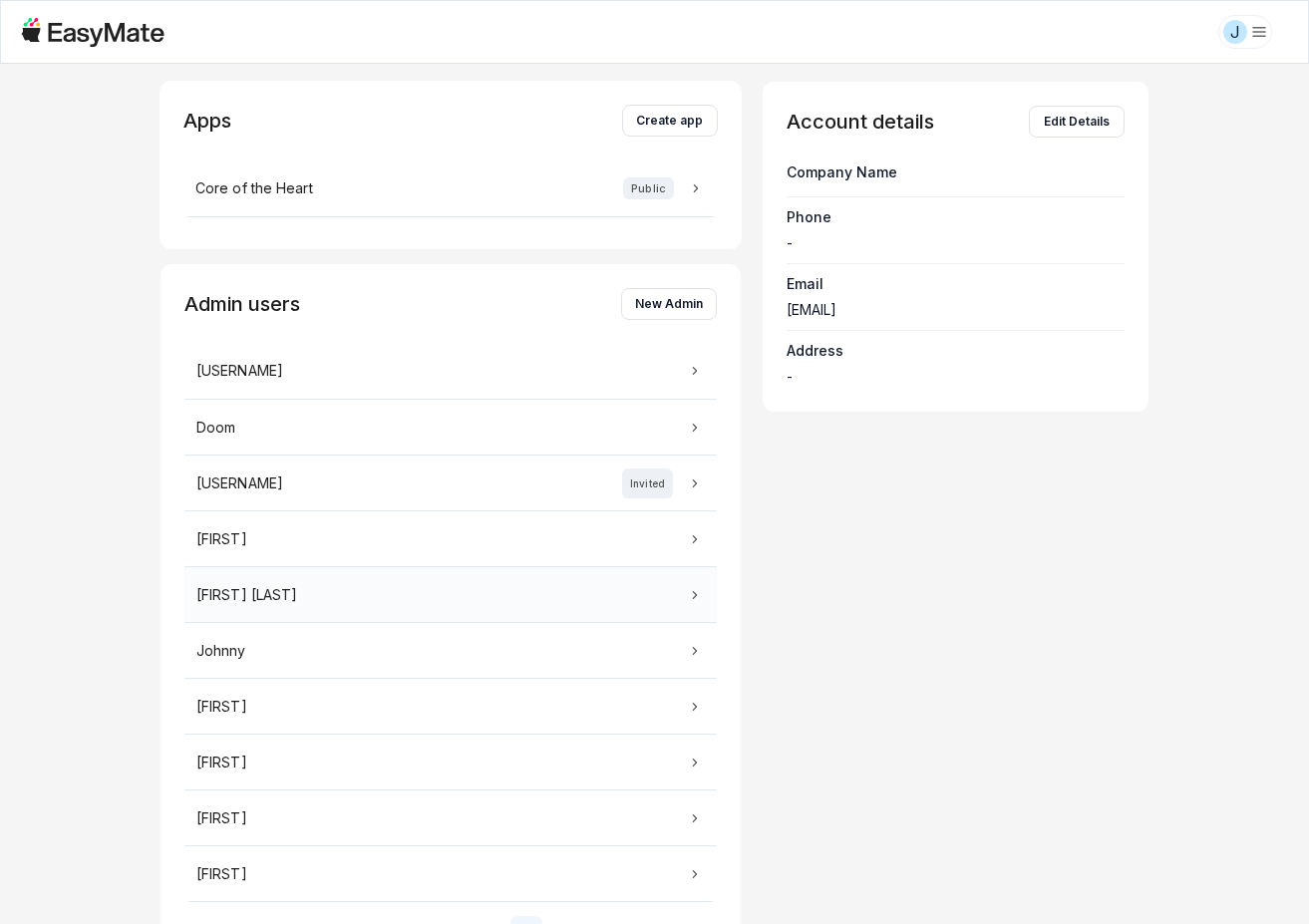 click 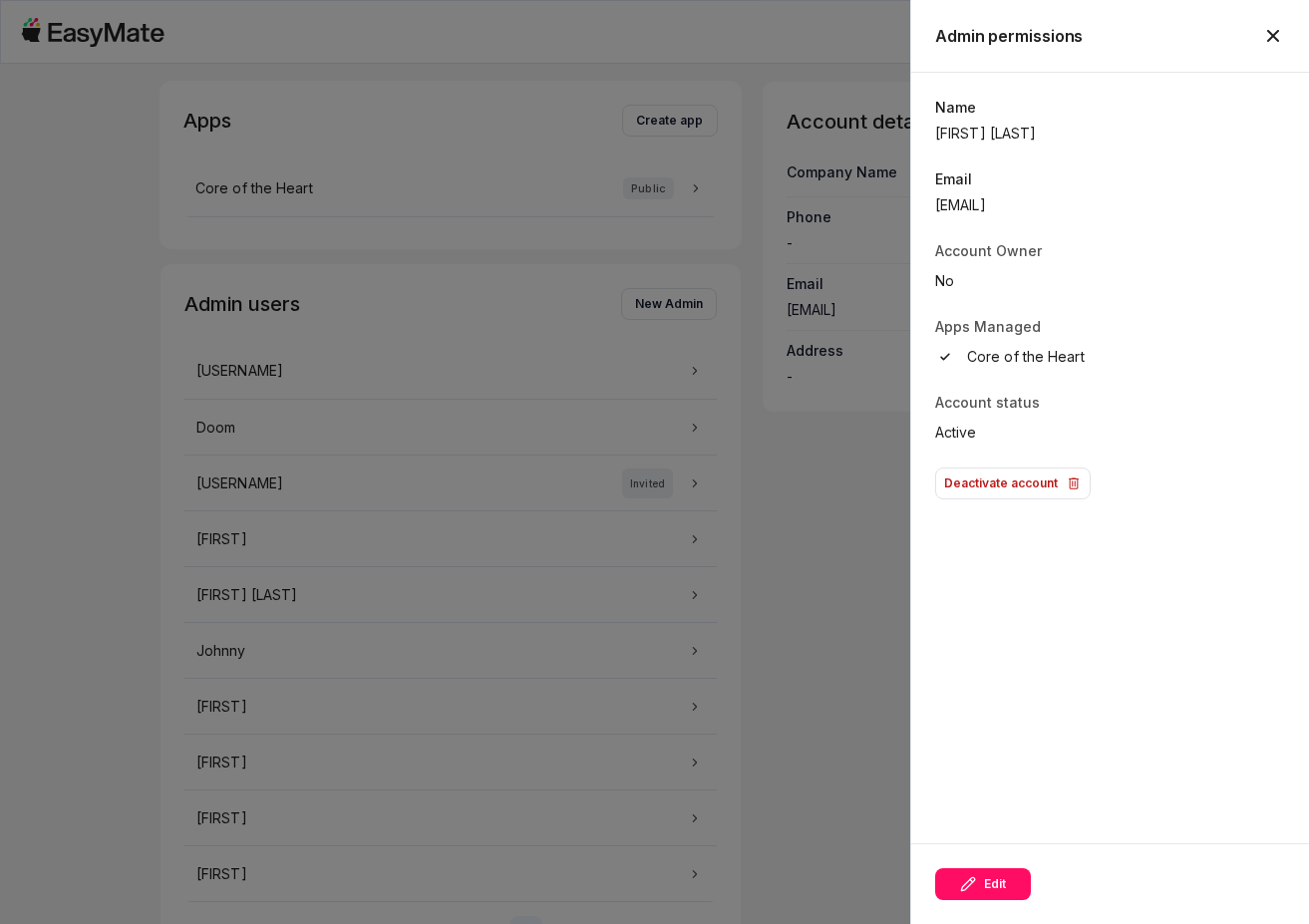 click 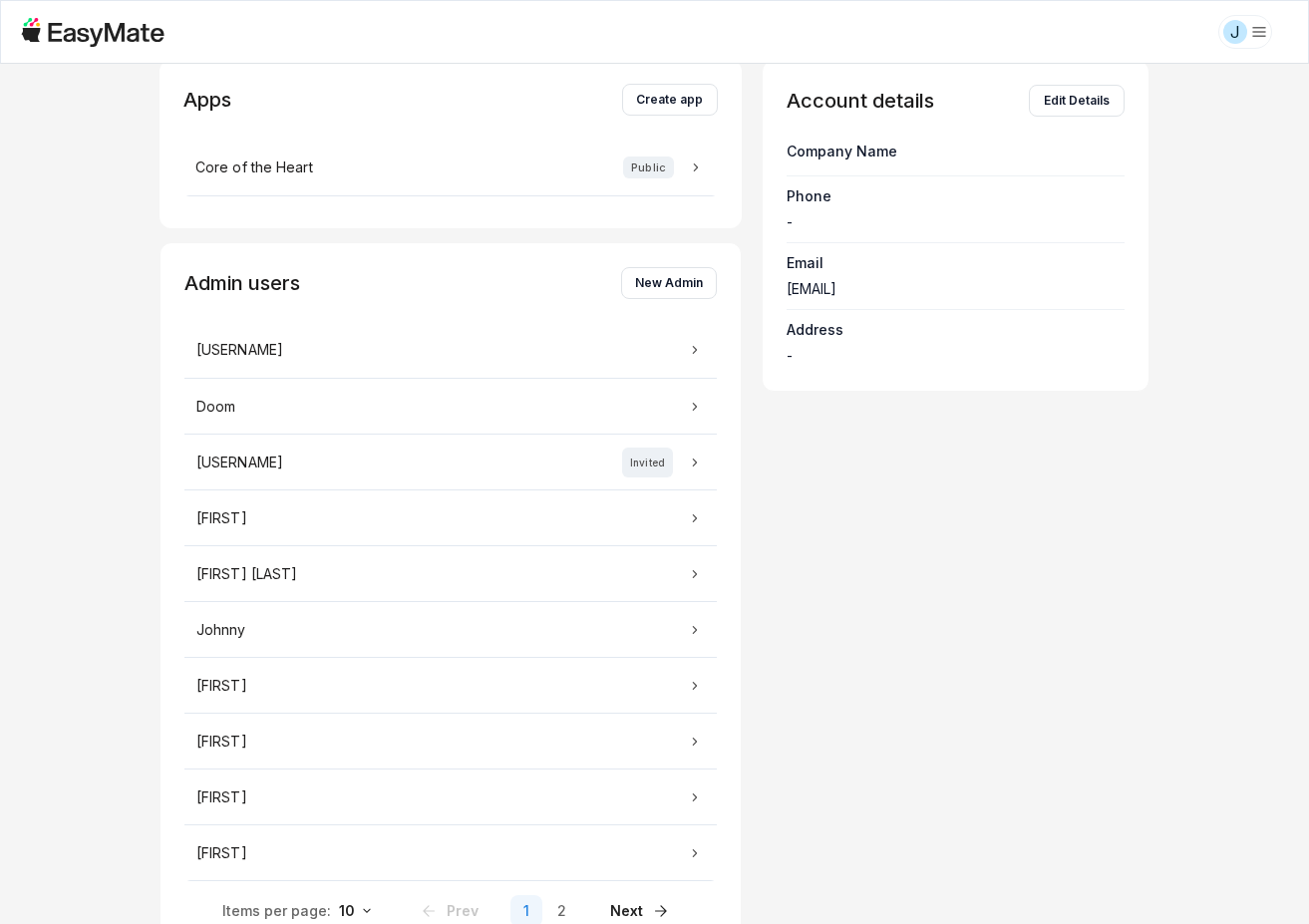 scroll, scrollTop: 78, scrollLeft: 0, axis: vertical 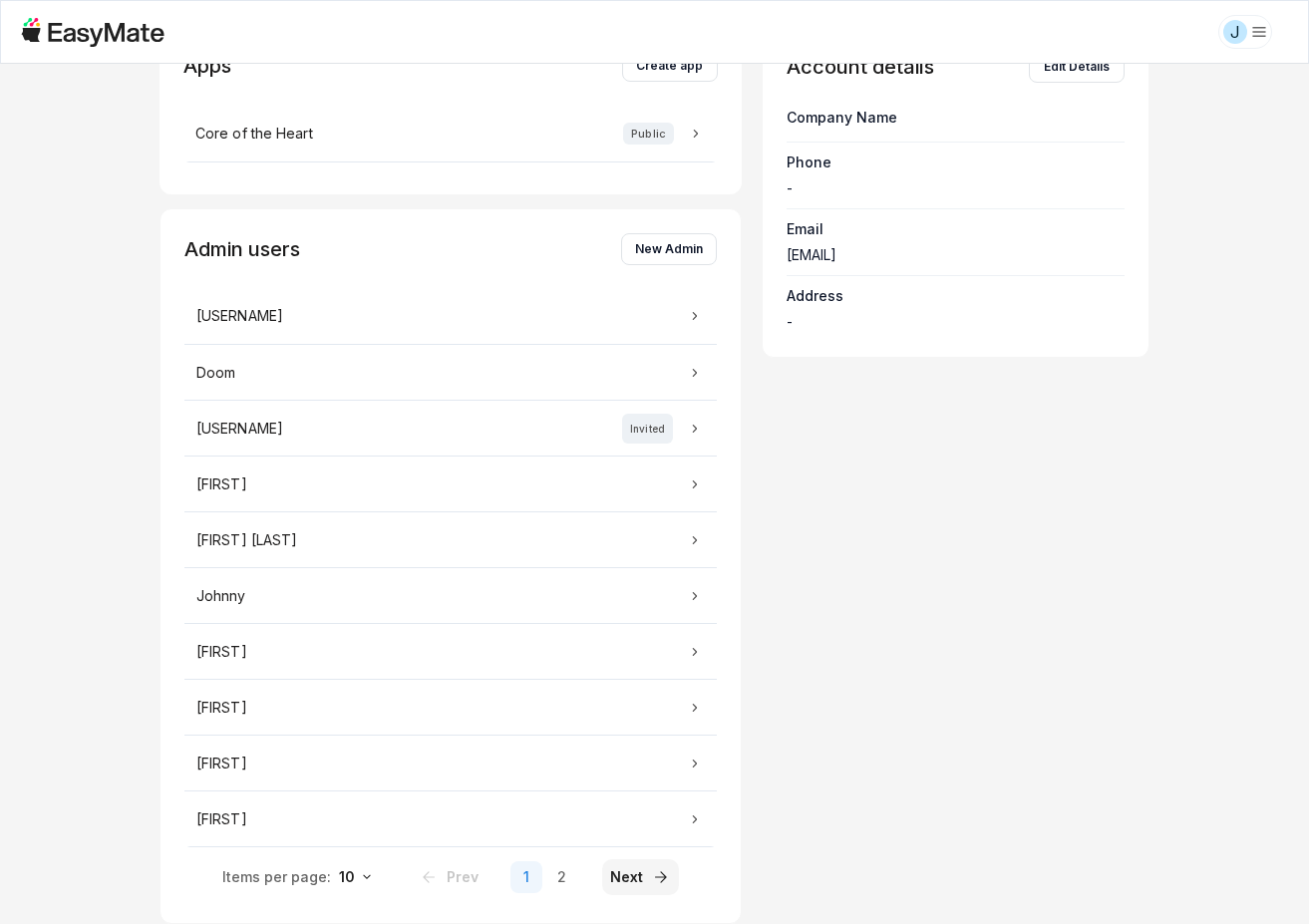 click on "Next" at bounding box center [640, 877] 